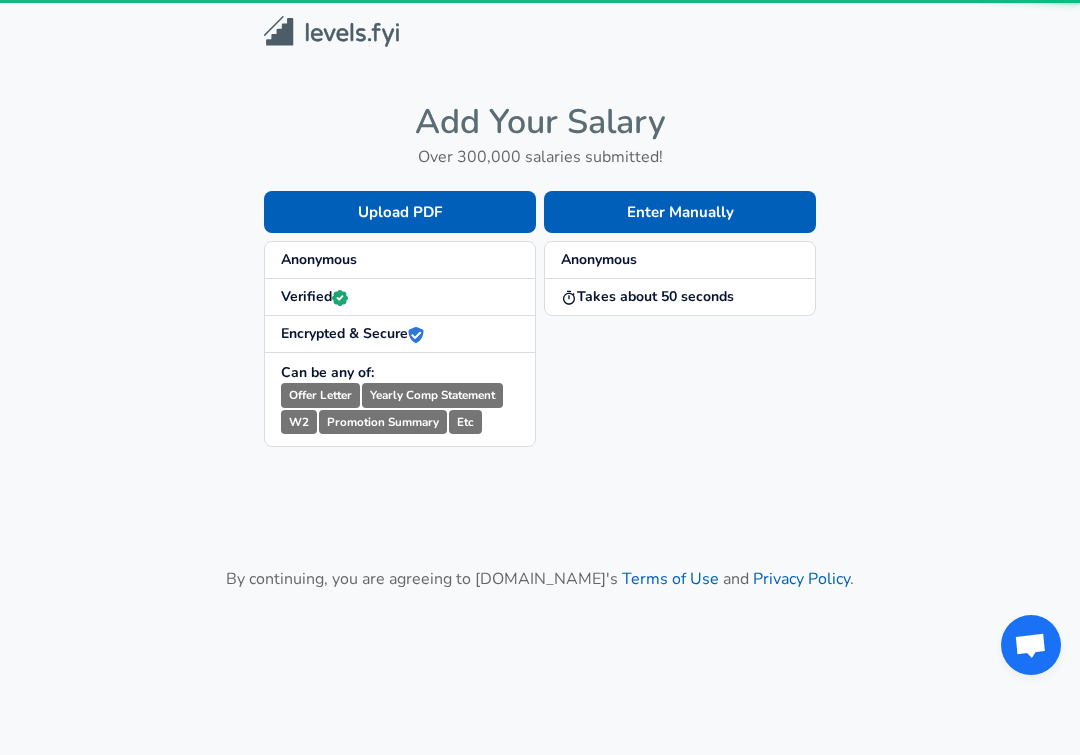 scroll, scrollTop: 0, scrollLeft: 0, axis: both 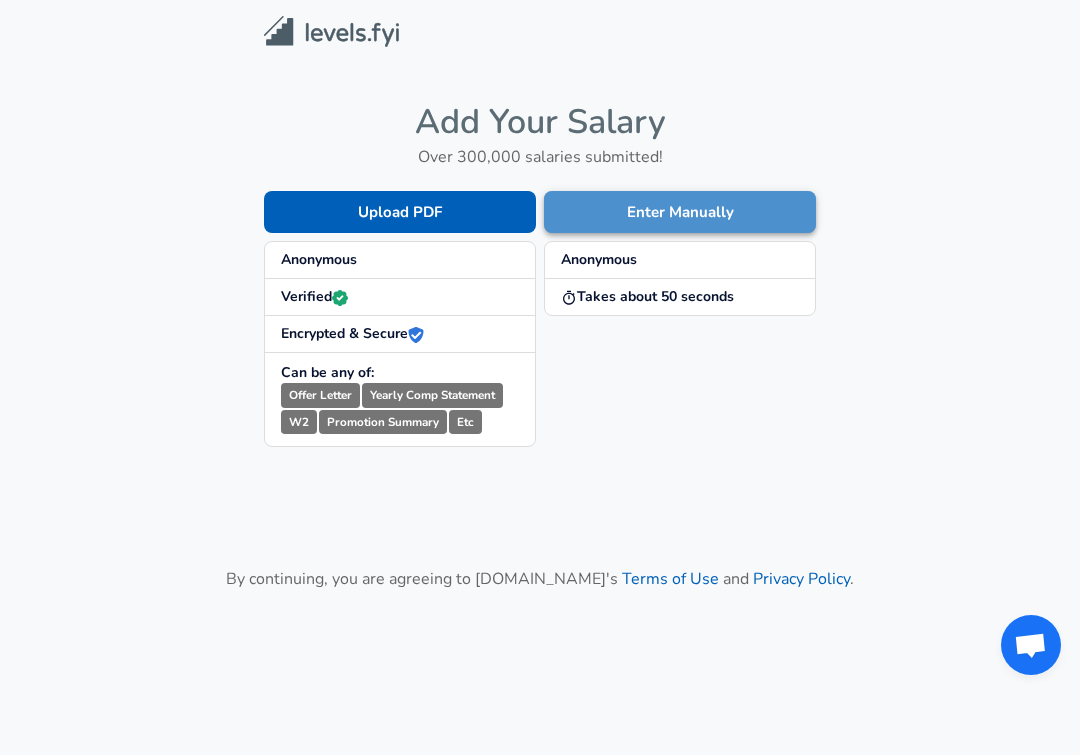 click on "Enter Manually" at bounding box center (680, 212) 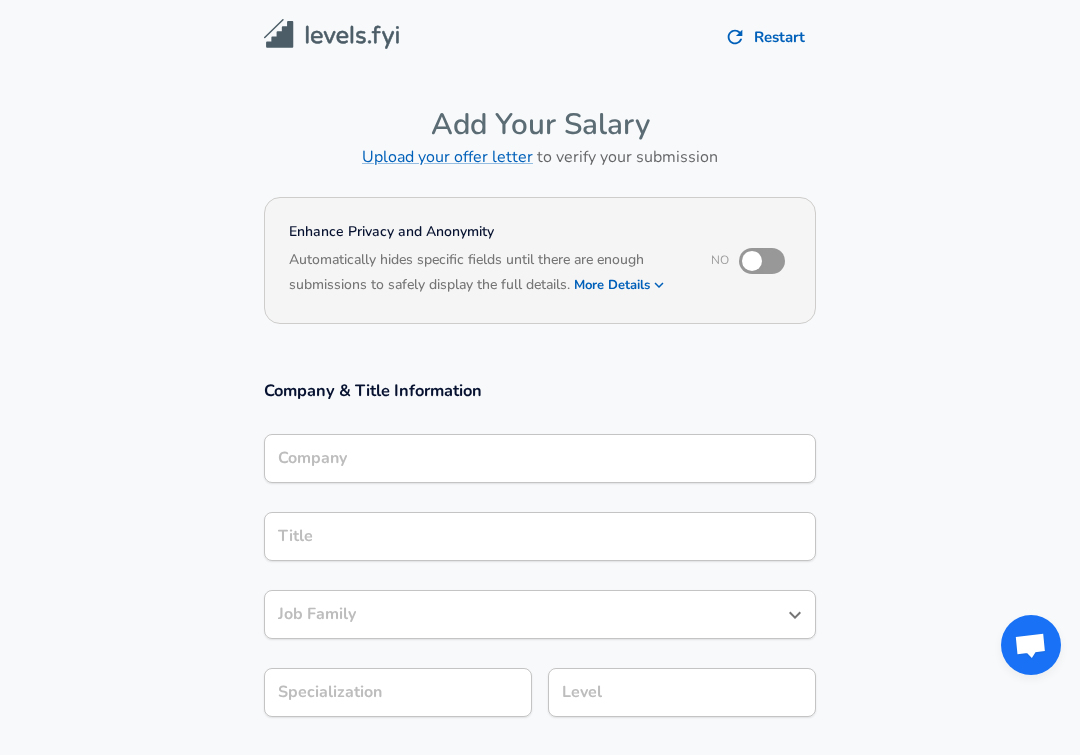 click on "Company" at bounding box center (540, 458) 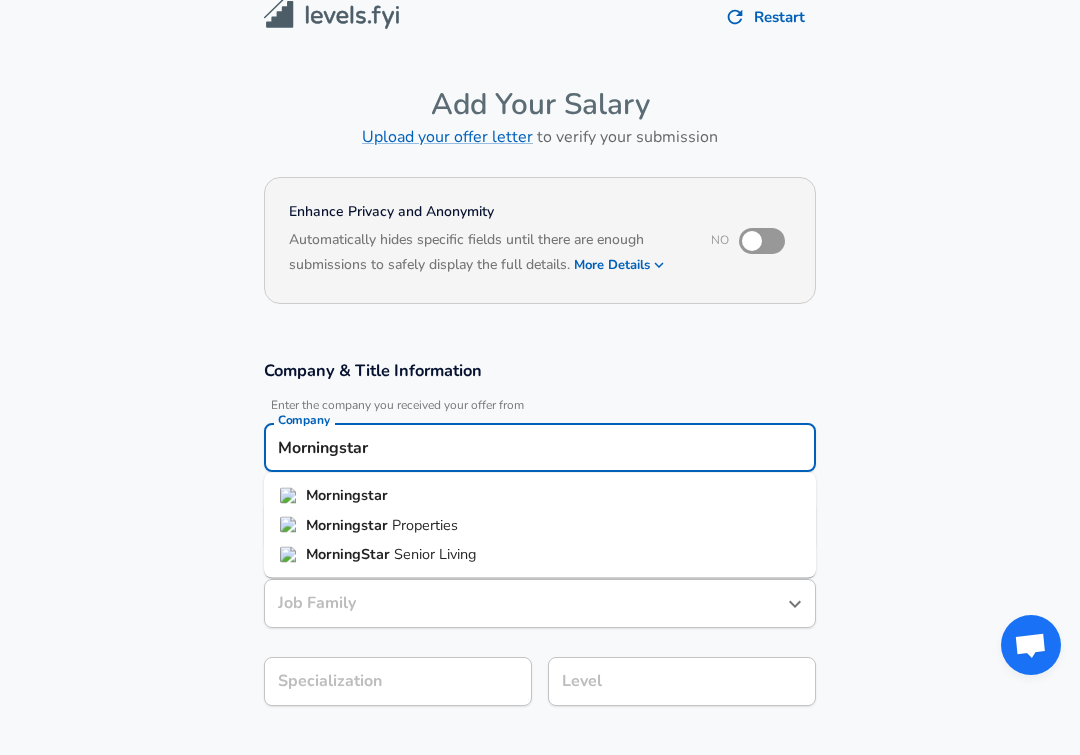 click on "Morningstar    Properties" at bounding box center (540, 525) 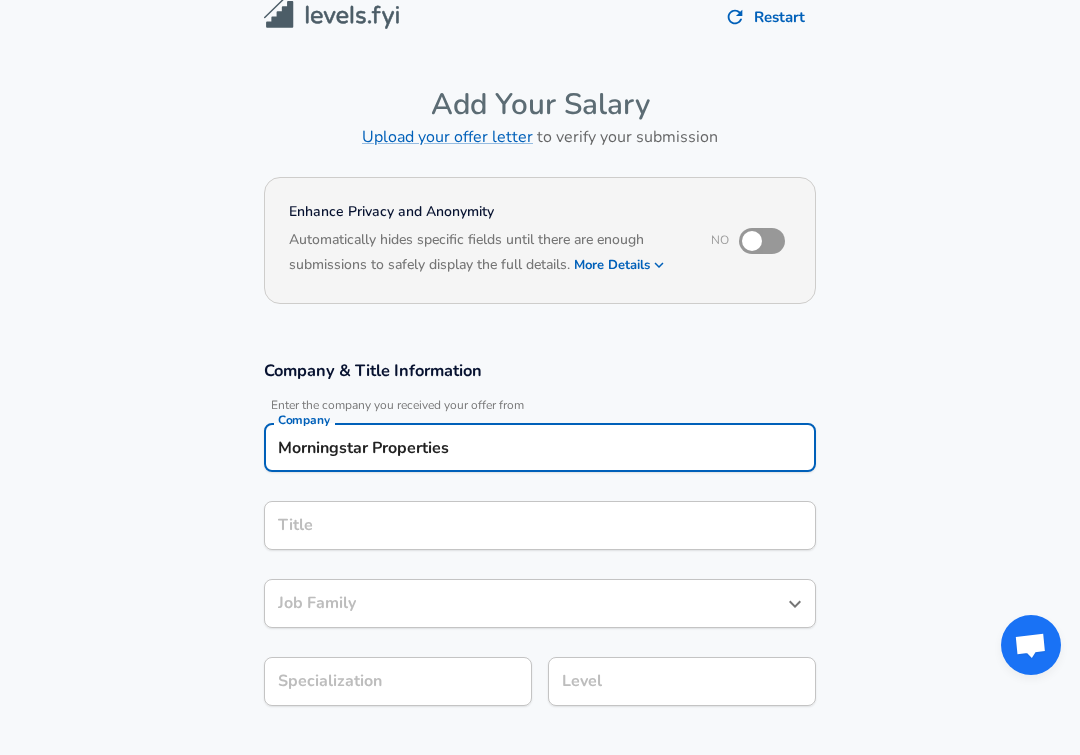 click on "Morningstar Properties" at bounding box center (540, 447) 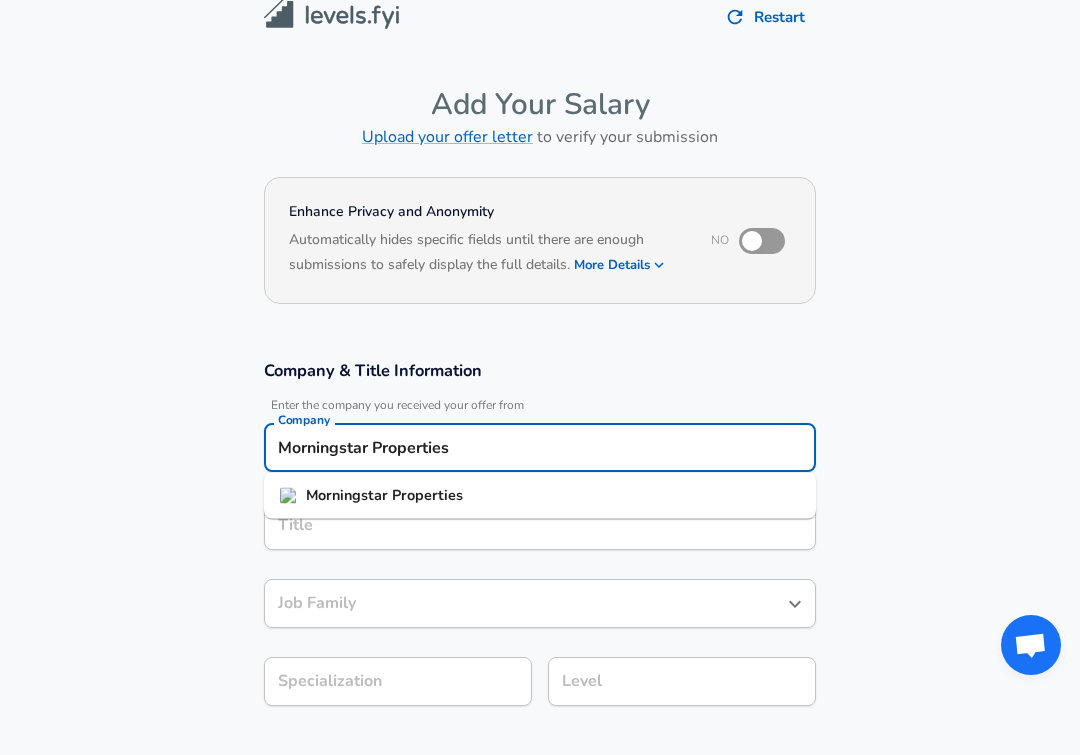 click on "Morningstar Properties" at bounding box center (540, 447) 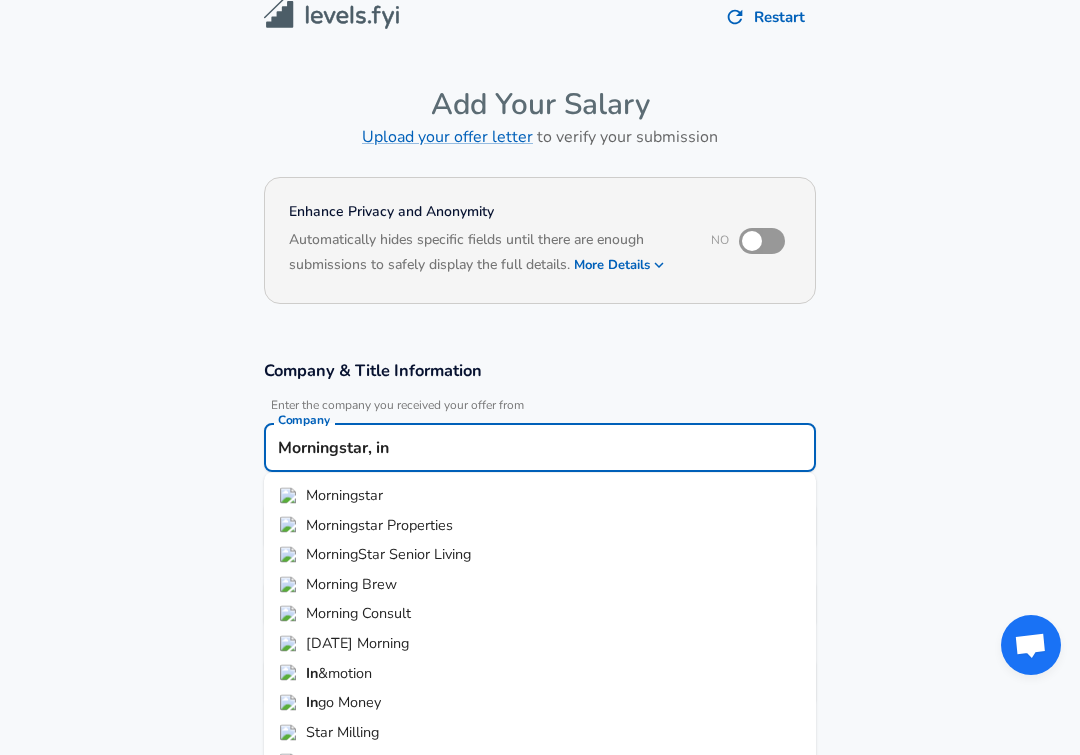 click on "Morningstar" at bounding box center (540, 496) 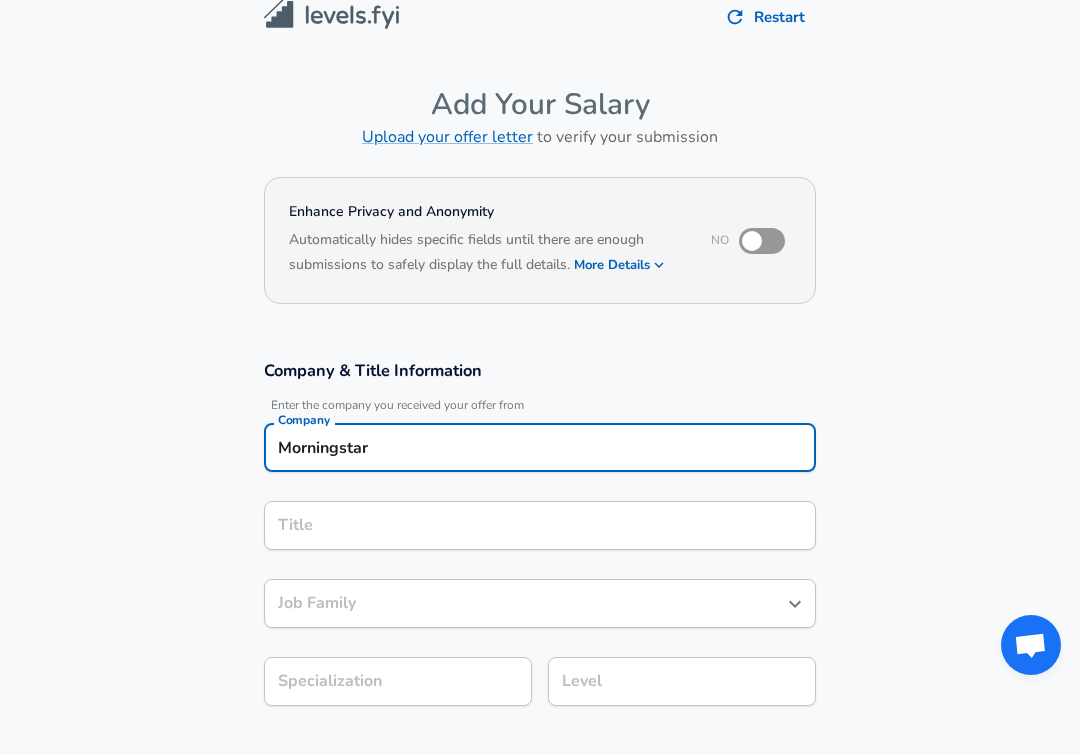 click on "Title" at bounding box center [540, 525] 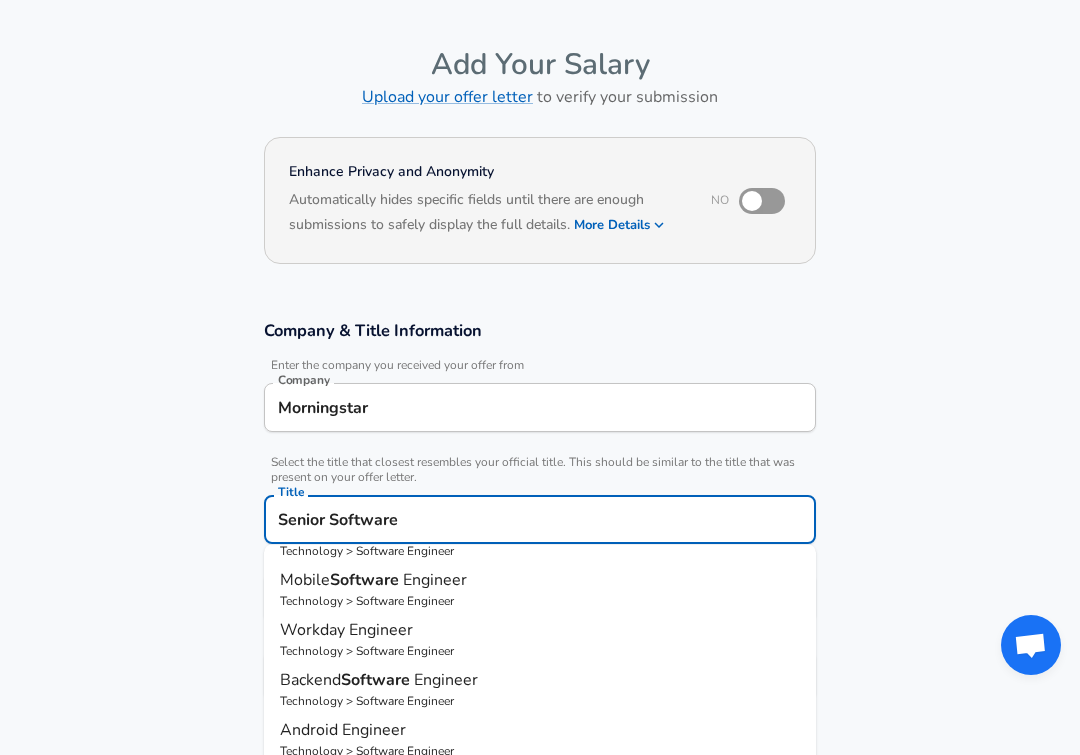 scroll, scrollTop: 214, scrollLeft: 0, axis: vertical 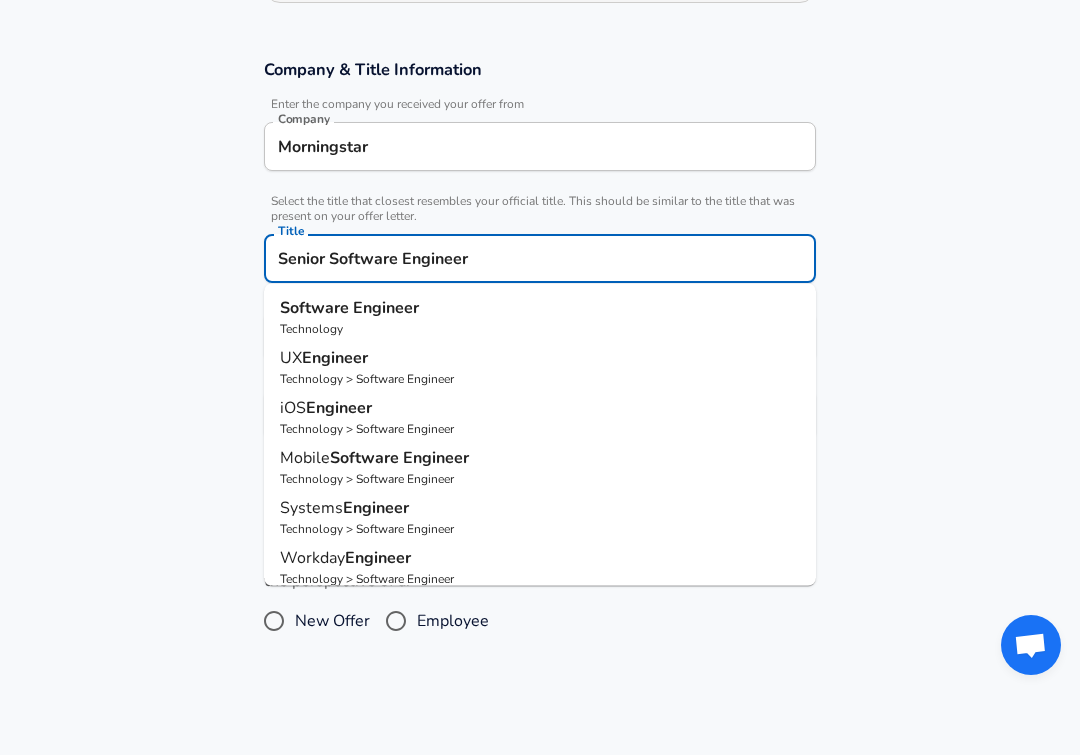 type on "Senior Software Engineer" 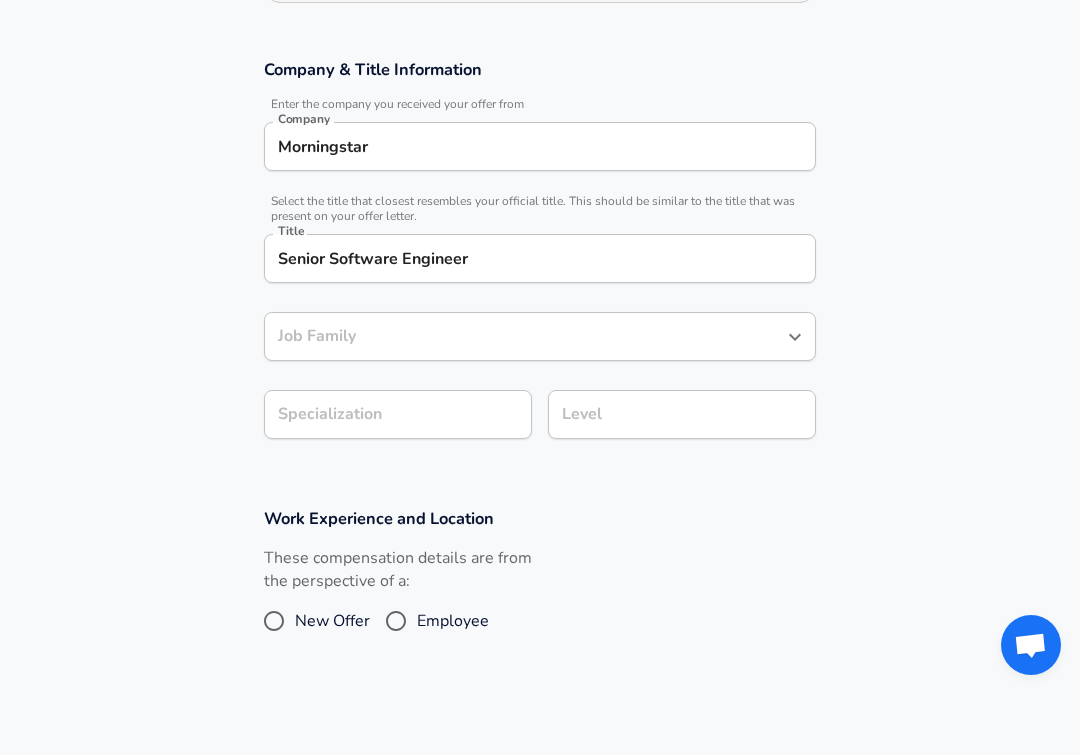 click on "Job Family" at bounding box center (525, 336) 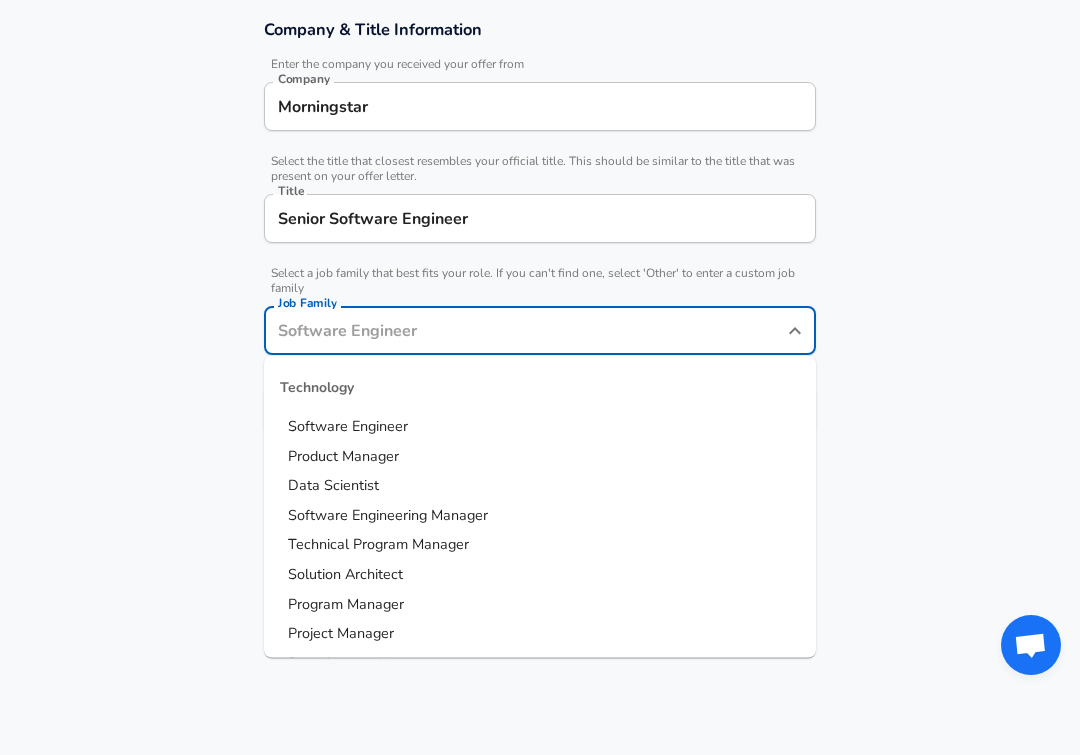 click on "Software Engineer" at bounding box center [348, 426] 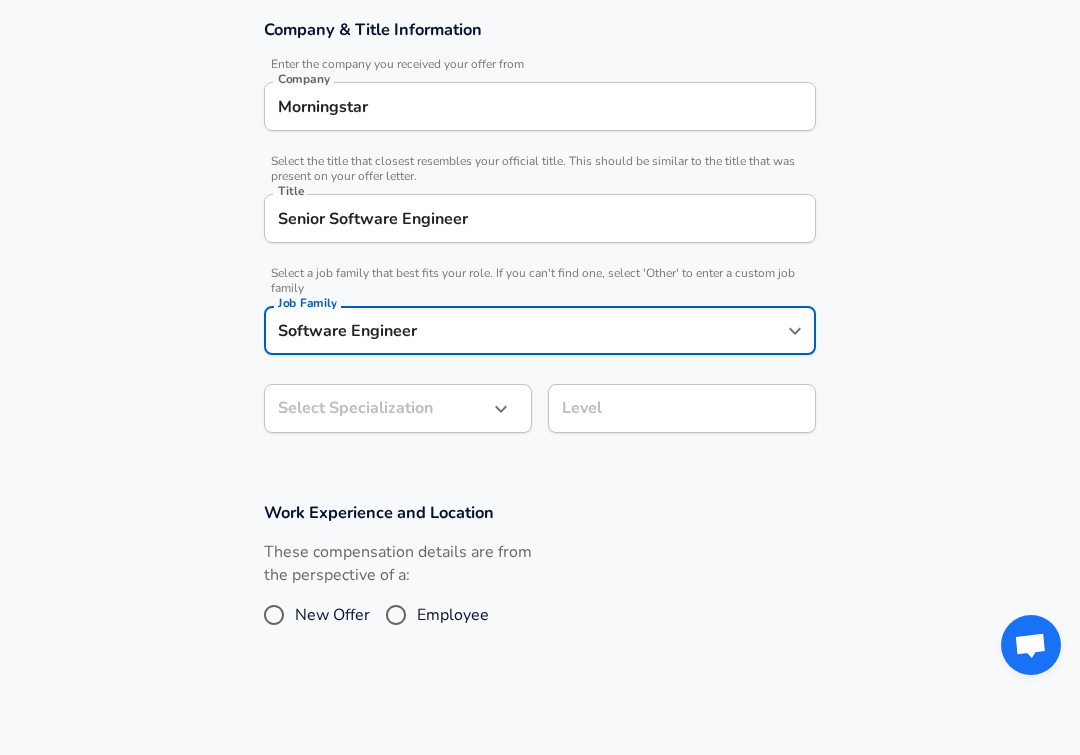 click on "Restart Add Your Salary Upload your offer letter   to verify your submission Enhance Privacy and Anonymity No Automatically hides specific fields until there are enough submissions to safely display the full details.   More Details Based on your submission and the data points that we have already collected, we will automatically hide and anonymize specific fields if there aren't enough data points to remain sufficiently anonymous. Company & Title Information   Enter the company you received your offer from Company Morningstar Company   Select the title that closest resembles your official title. This should be similar to the title that was present on your offer letter. Title Senior Software Engineer Title   Select a job family that best fits your role. If you can't find one, select 'Other' to enter a custom job family Job Family Software Engineer Job Family Select Specialization ​ Select Specialization Level Level Work Experience and Location These compensation details are from the perspective of a:     and" at bounding box center [540, 16] 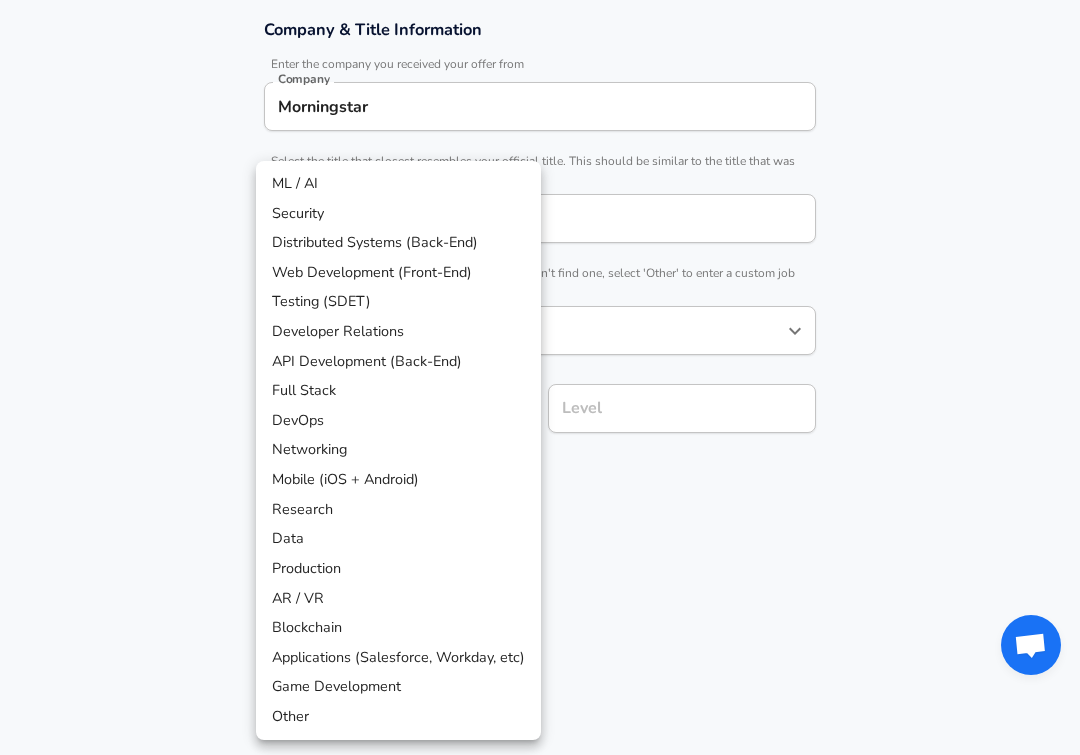 scroll, scrollTop: 421, scrollLeft: 0, axis: vertical 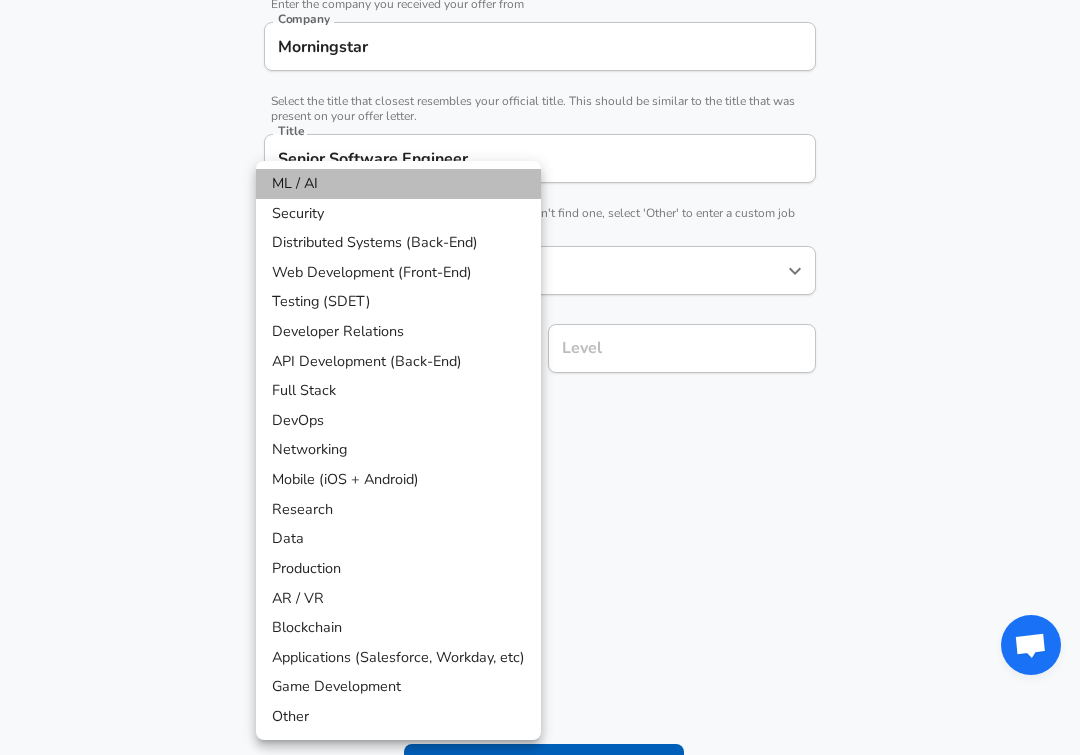 click on "ML / AI" at bounding box center [398, 184] 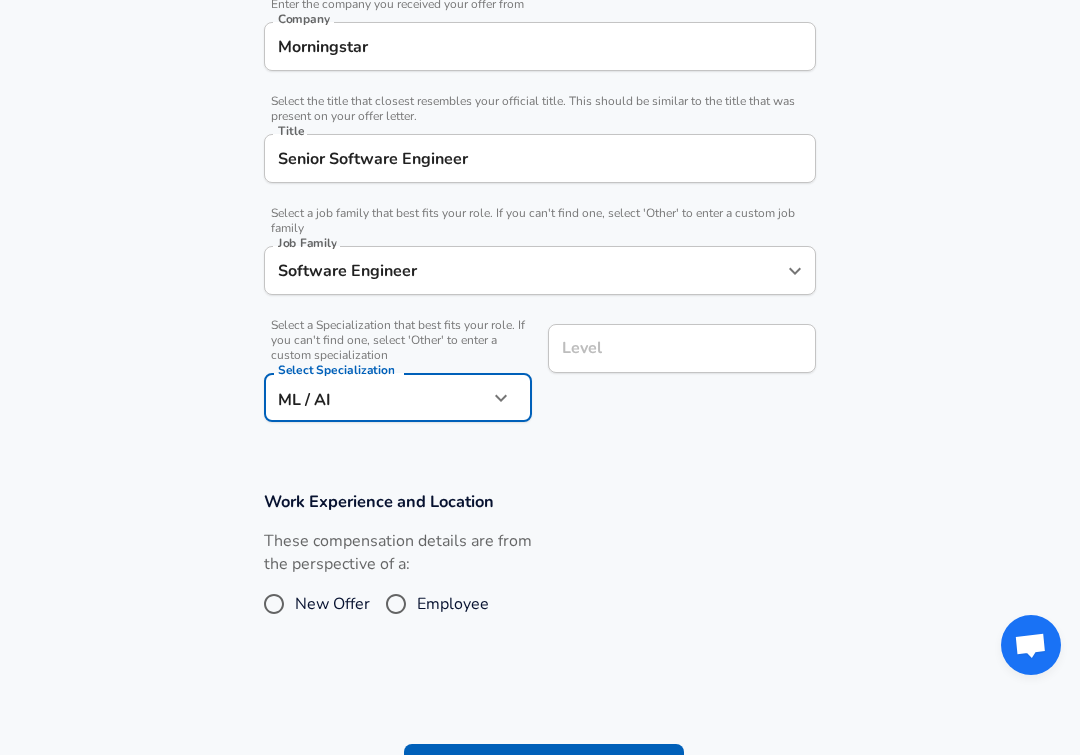 click on "Restart Add Your Salary Upload your offer letter   to verify your submission Enhance Privacy and Anonymity No Automatically hides specific fields until there are enough submissions to safely display the full details.   More Details Based on your submission and the data points that we have already collected, we will automatically hide and anonymize specific fields if there aren't enough data points to remain sufficiently anonymous. Company & Title Information   Enter the company you received your offer from Company Morningstar Company   Select the title that closest resembles your official title. This should be similar to the title that was present on your offer letter. Title Senior Software Engineer Title   Select a job family that best fits your role. If you can't find one, select 'Other' to enter a custom job family Job Family Software Engineer Job Family   Select a Specialization that best fits your role. If you can't find one, select 'Other' to enter a custom specialization Select Specialization ML / AI" at bounding box center [540, -44] 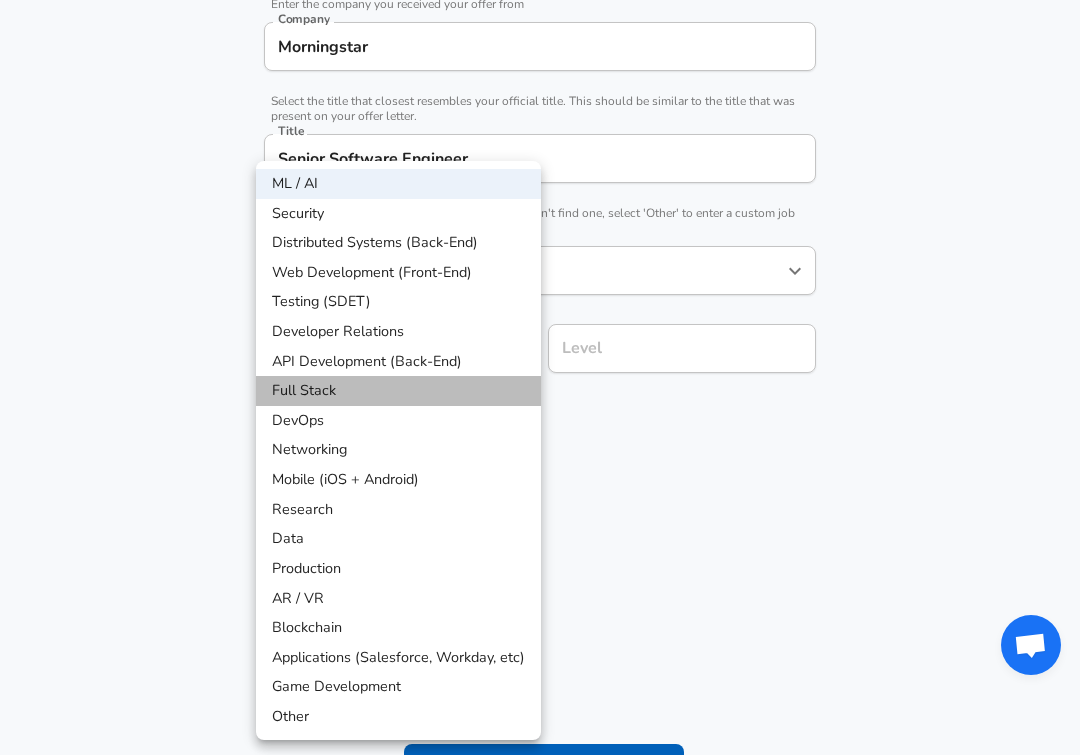 click on "Full Stack" at bounding box center [398, 391] 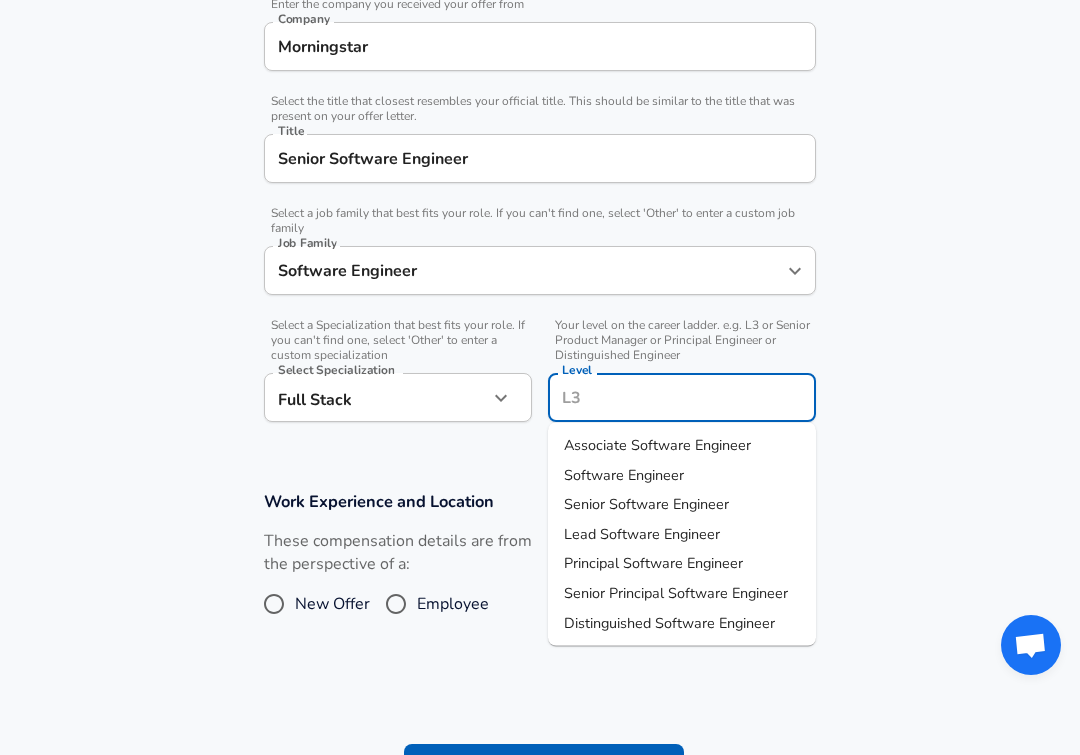 scroll, scrollTop: 461, scrollLeft: 0, axis: vertical 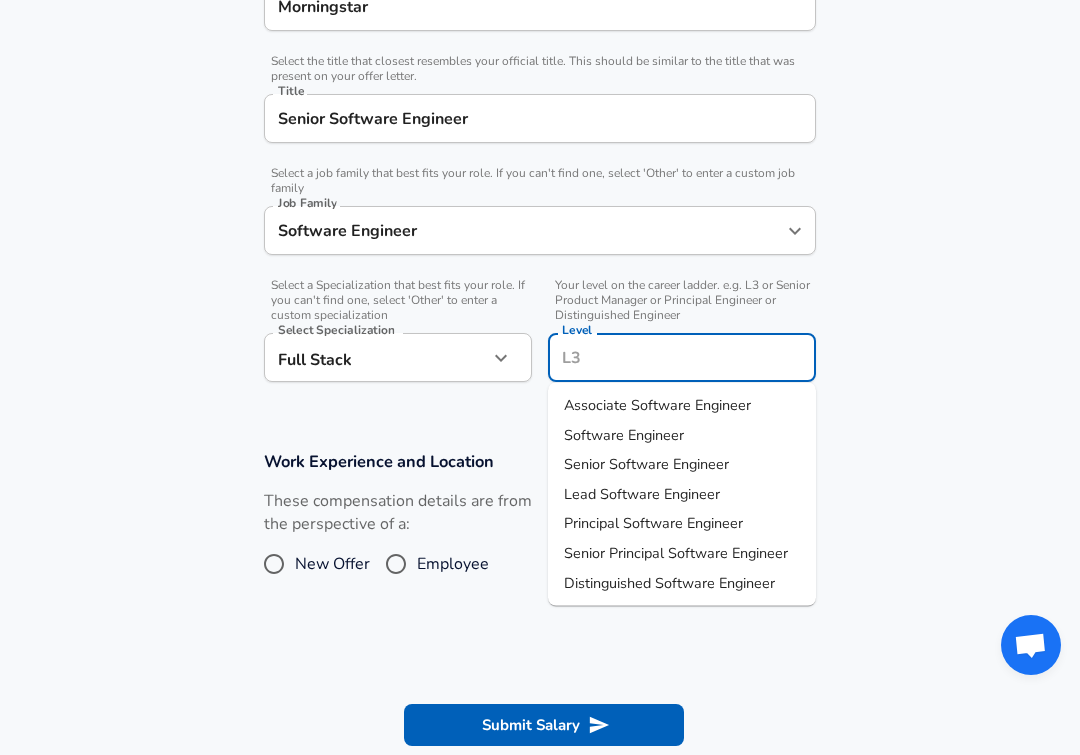 click on "Level" at bounding box center (682, 357) 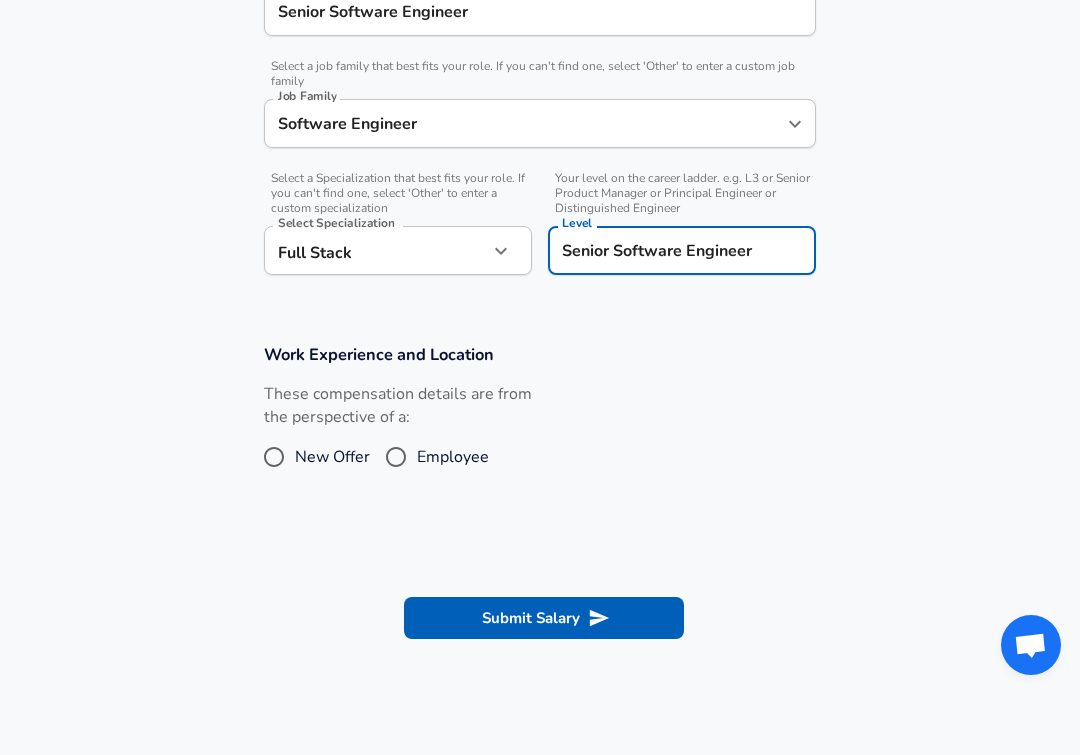 scroll, scrollTop: 579, scrollLeft: 0, axis: vertical 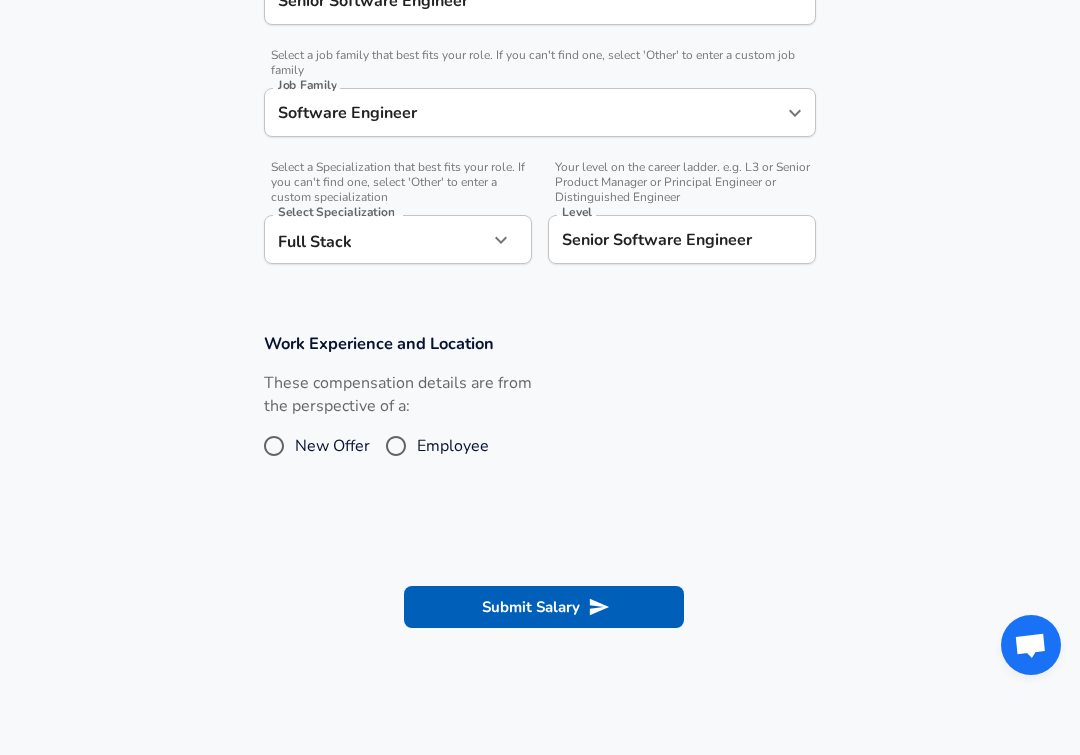click on "Employee" at bounding box center [453, 446] 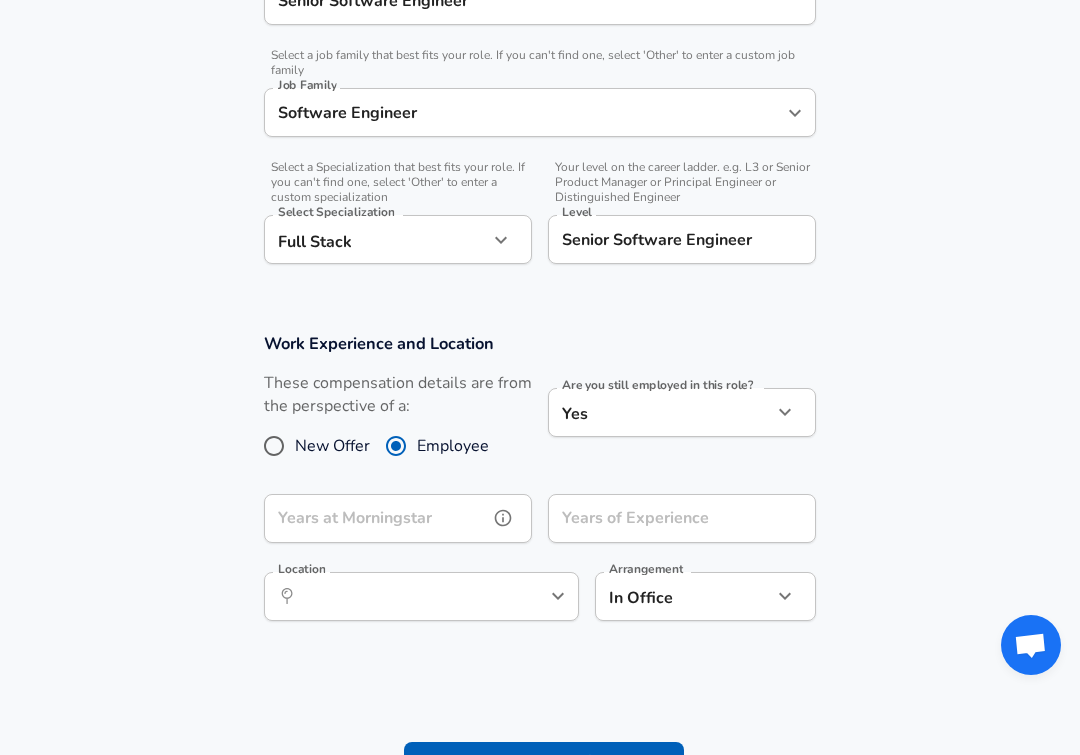 click on "Years at Morningstar" at bounding box center (376, 518) 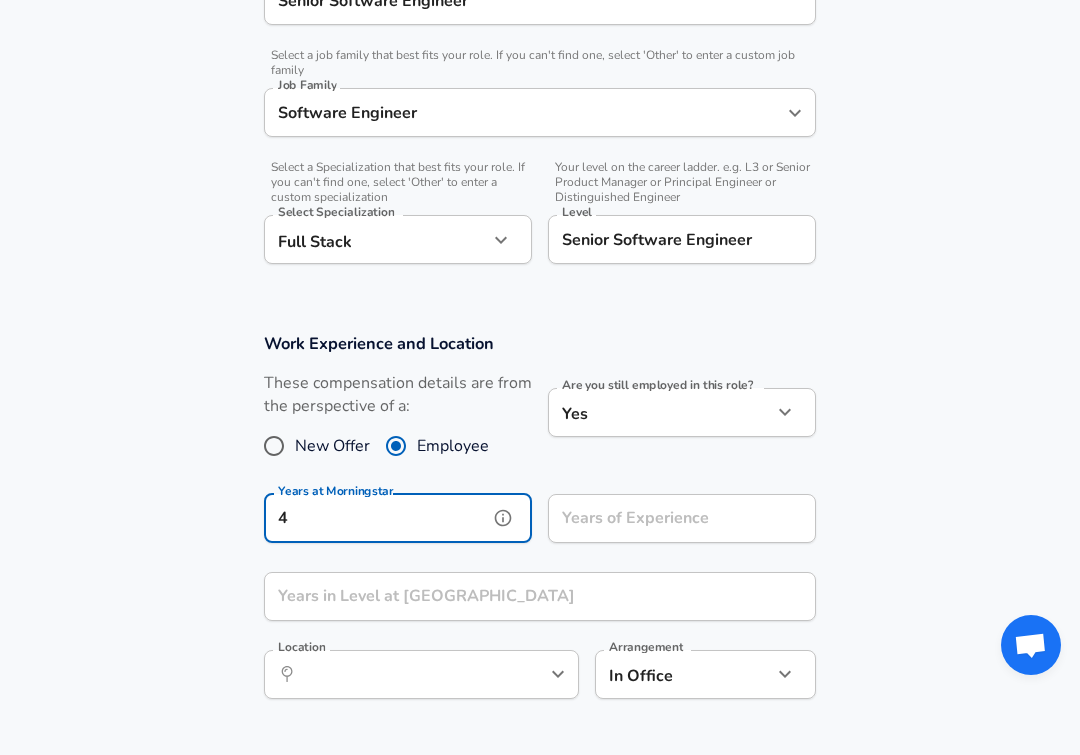 type on "4" 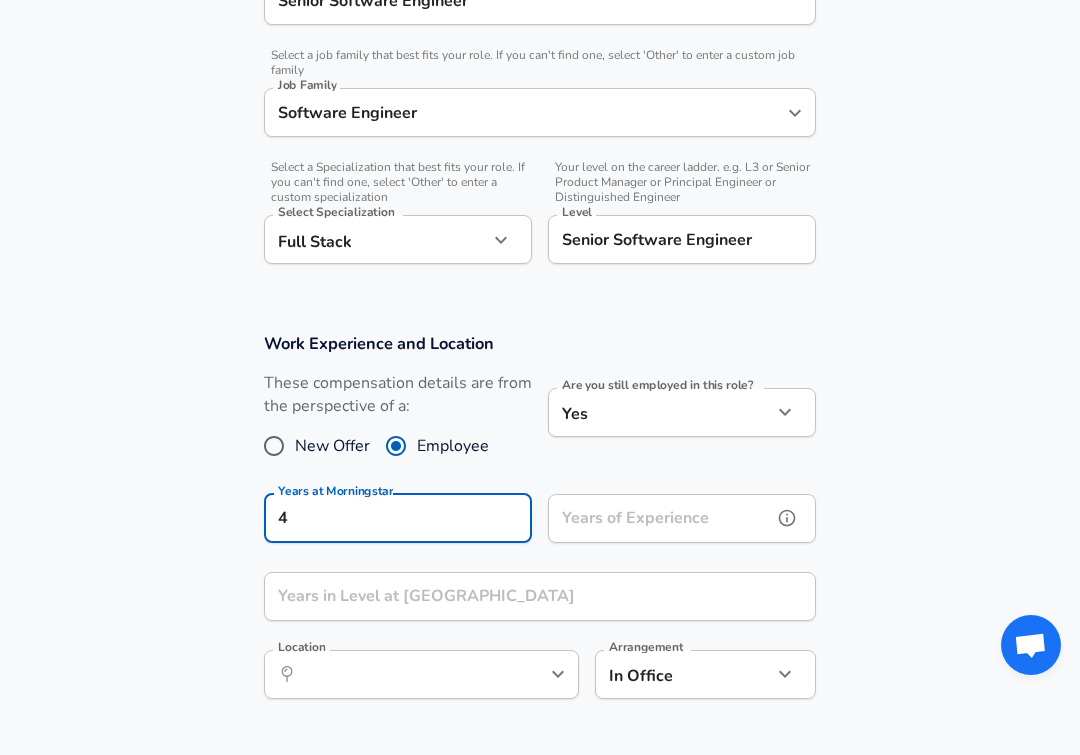 click on "Years of Experience" at bounding box center (660, 518) 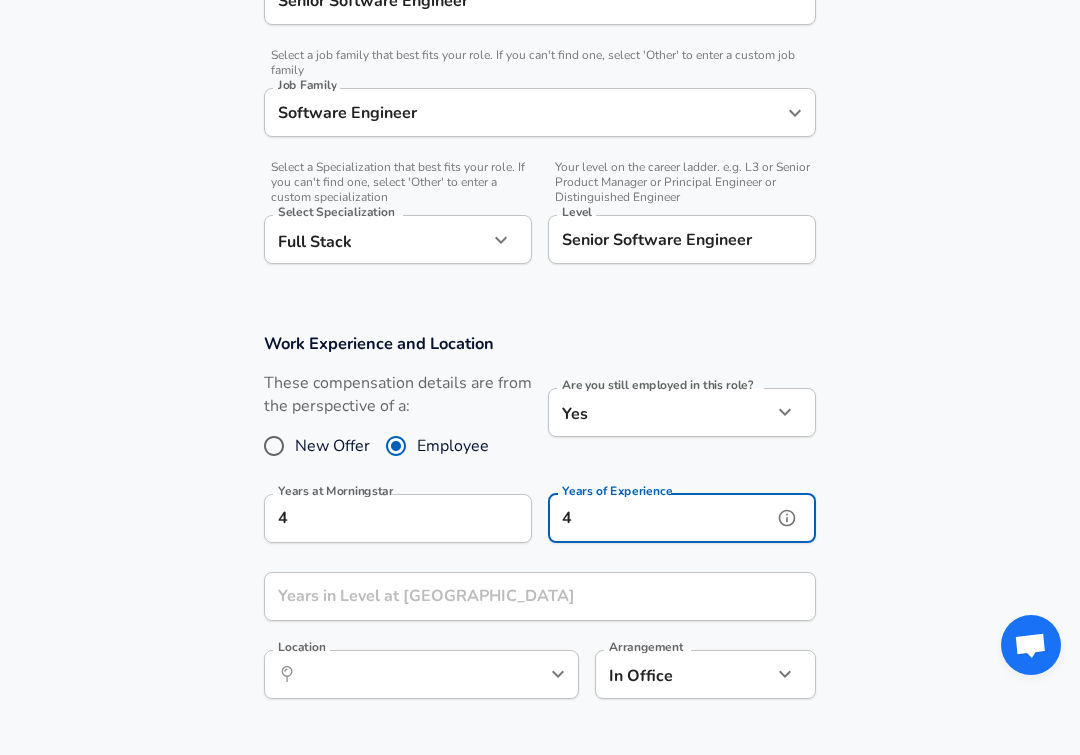 type on "4" 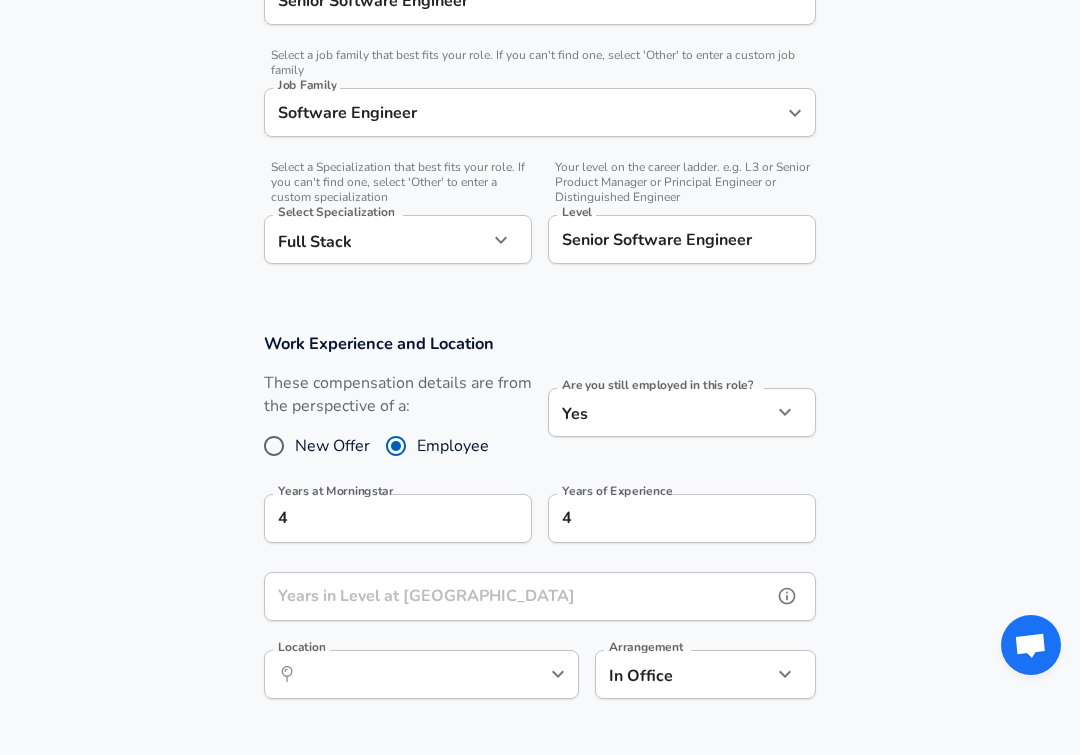 click on "Years in Level at [GEOGRAPHIC_DATA]" at bounding box center (518, 596) 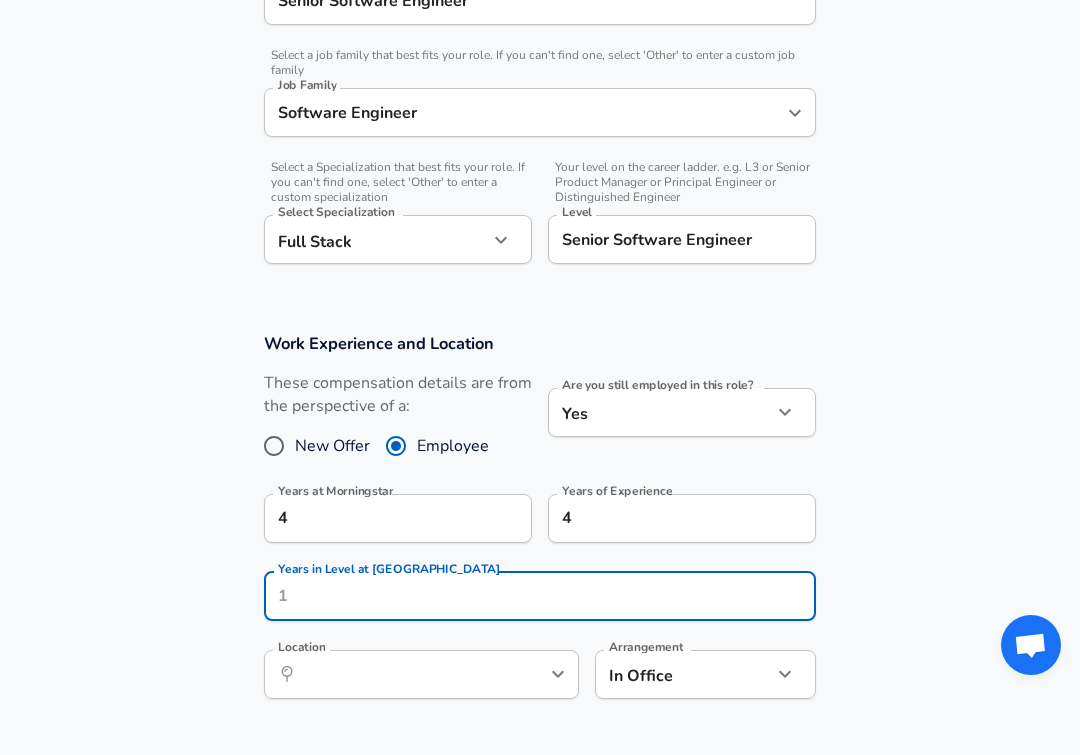 click on "Work Experience and Location These compensation details are from the perspective of a: New Offer Employee Are you still employed in this role? Yes yes Are you still employed in this role? Years at Morningstar 4 Years at Morningstar Years of Experience 4 Years of Experience Years in Level at Morningstar Years in Level at Morningstar Location ​ Location Arrangement In Office office Arrangement" at bounding box center [540, 526] 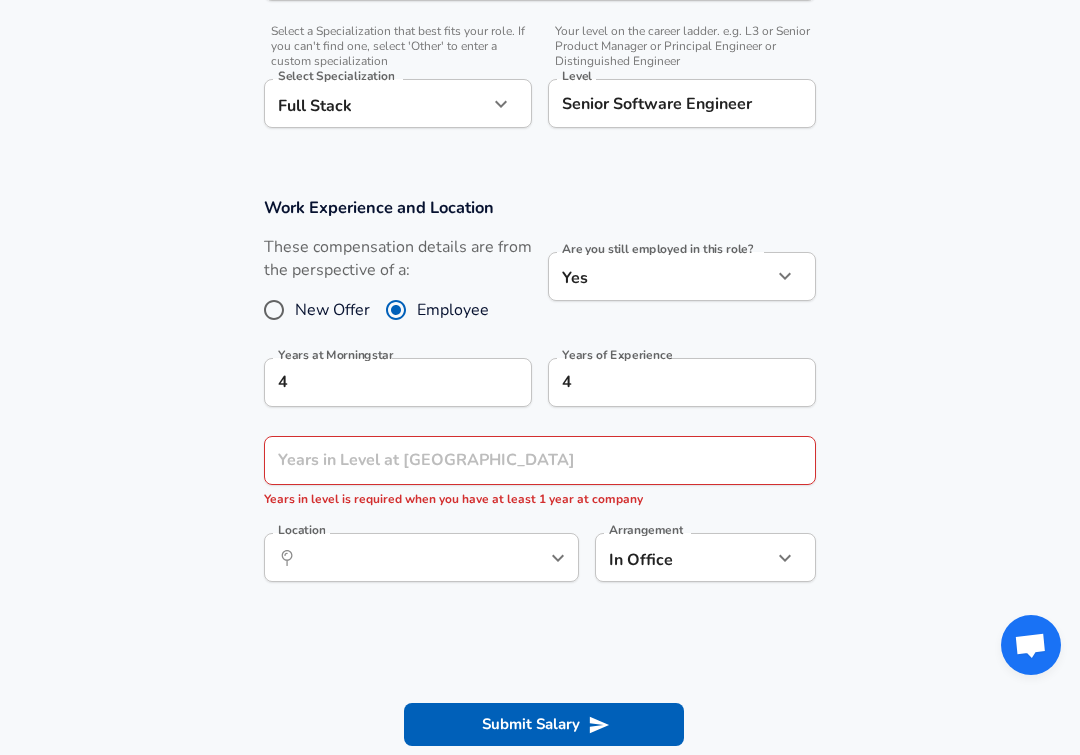 scroll, scrollTop: 725, scrollLeft: 0, axis: vertical 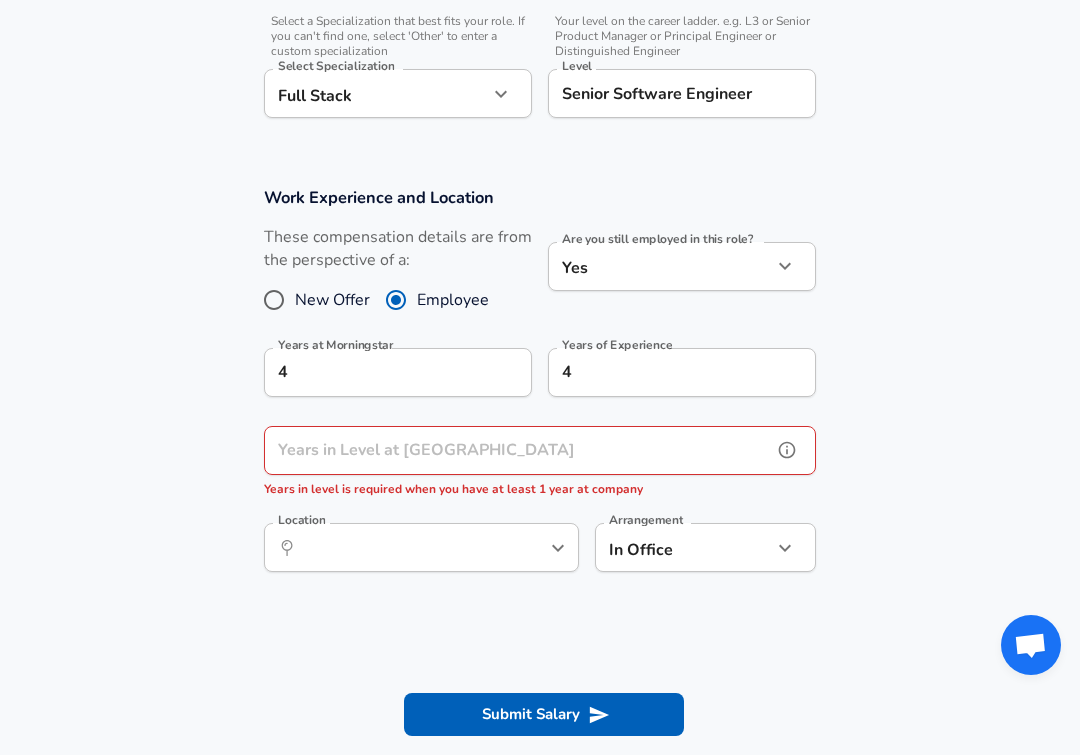 click on "Years in Level at [GEOGRAPHIC_DATA]" at bounding box center (518, 450) 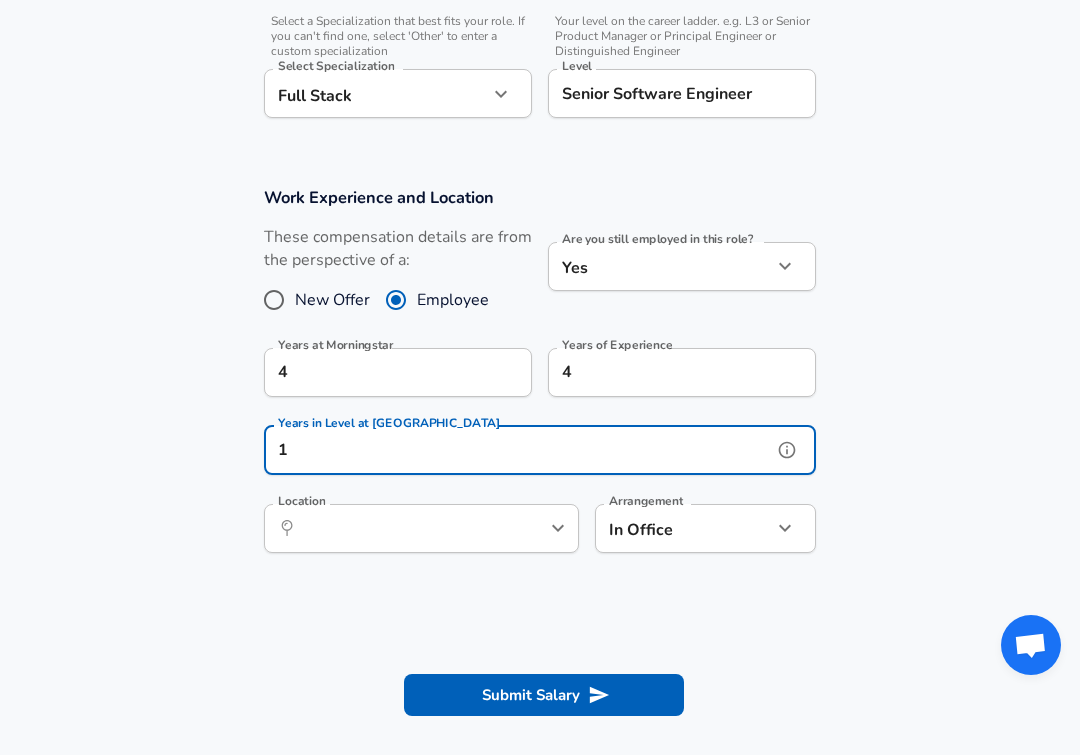 type on "1" 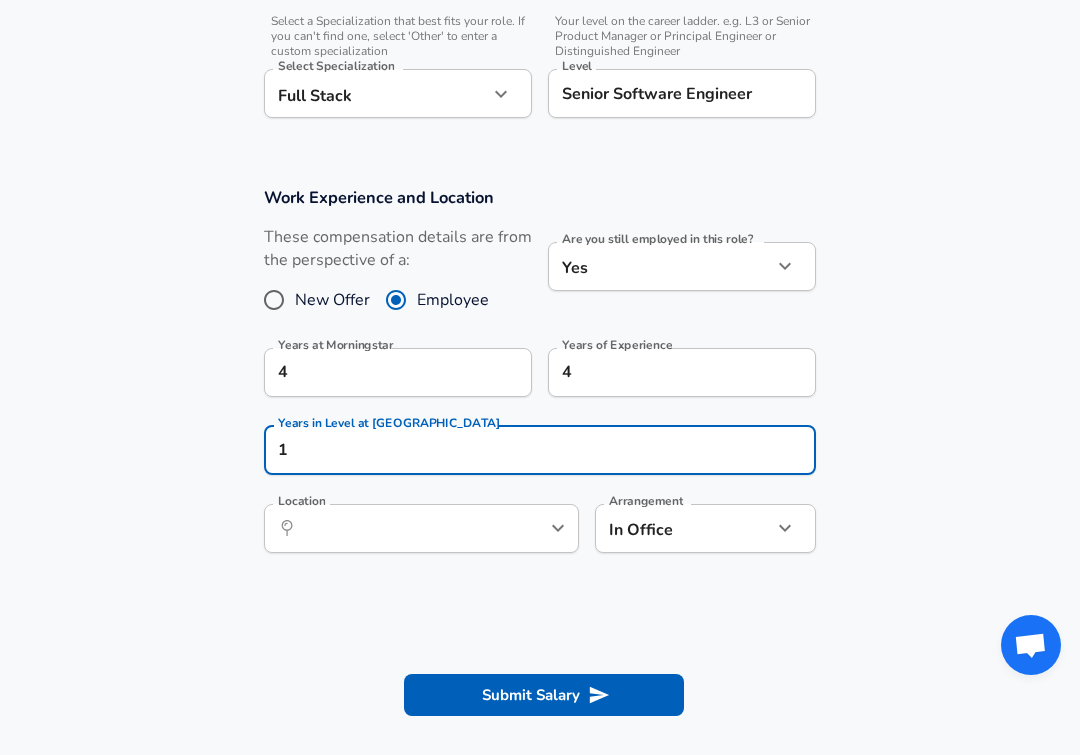 click on "Work Experience and Location These compensation details are from the perspective of a: New Offer Employee Are you still employed in this role? Yes yes Are you still employed in this role? Years at Morningstar 4 Years at Morningstar Years of Experience 4 Years of Experience Years in Level at Morningstar 1 Years in Level at Morningstar Location ​ Location Arrangement In Office office Arrangement" at bounding box center [540, 380] 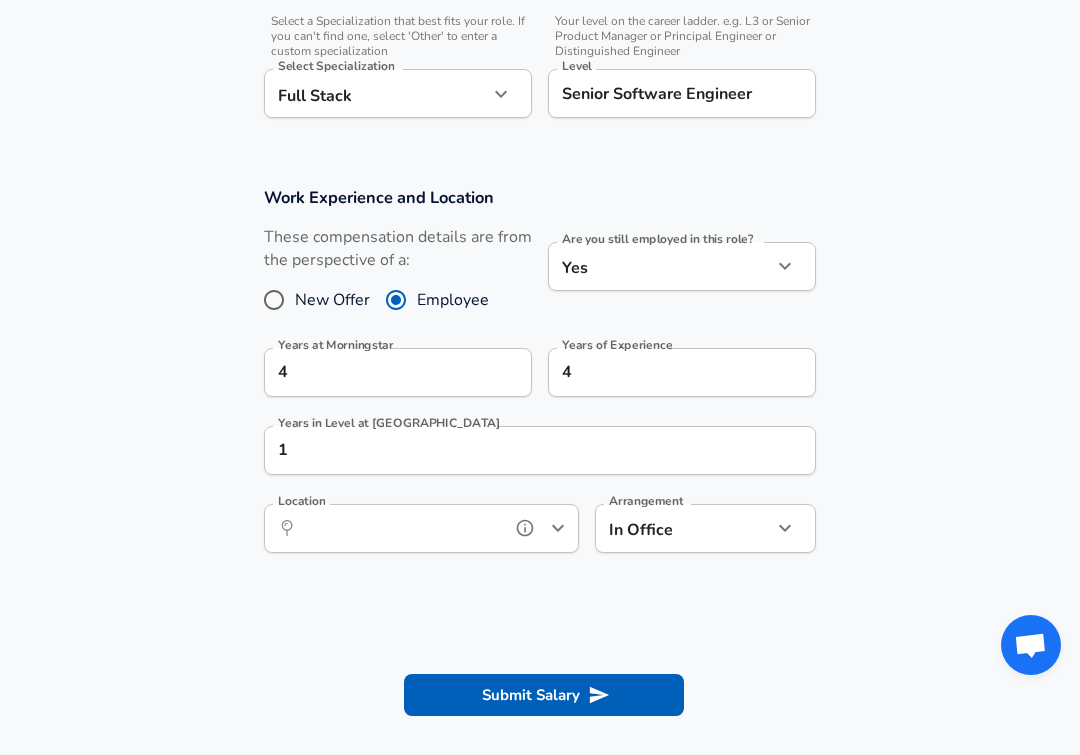 click on "Location" at bounding box center [399, 528] 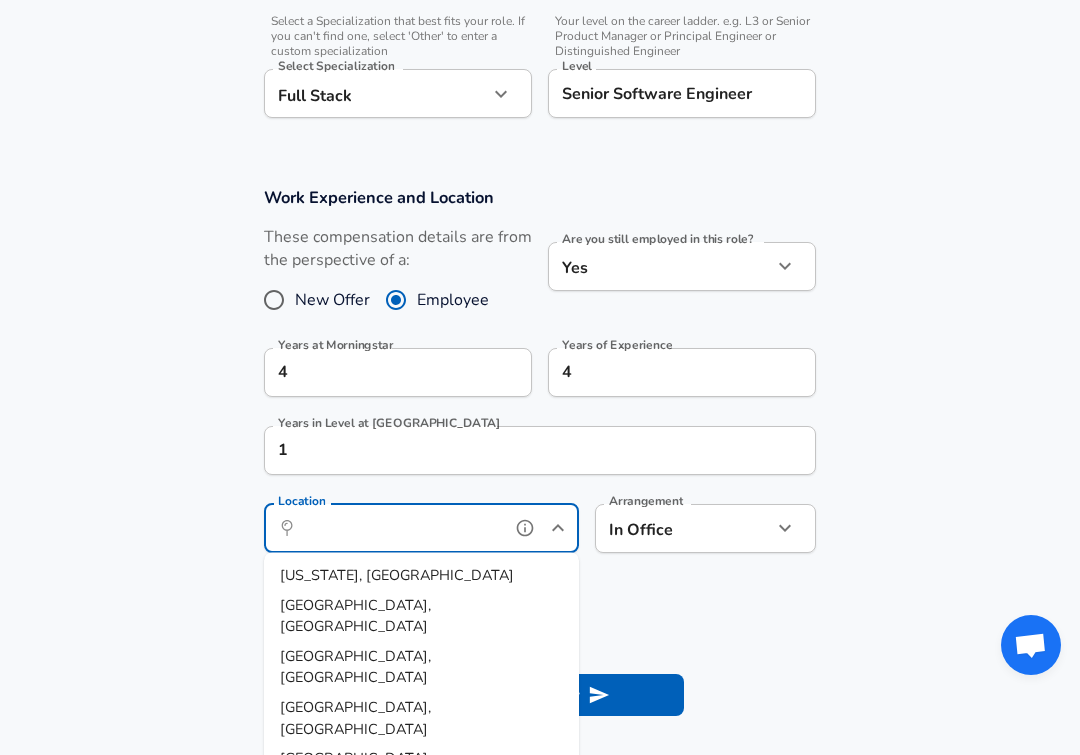 click on "[GEOGRAPHIC_DATA], [GEOGRAPHIC_DATA]" at bounding box center [421, 666] 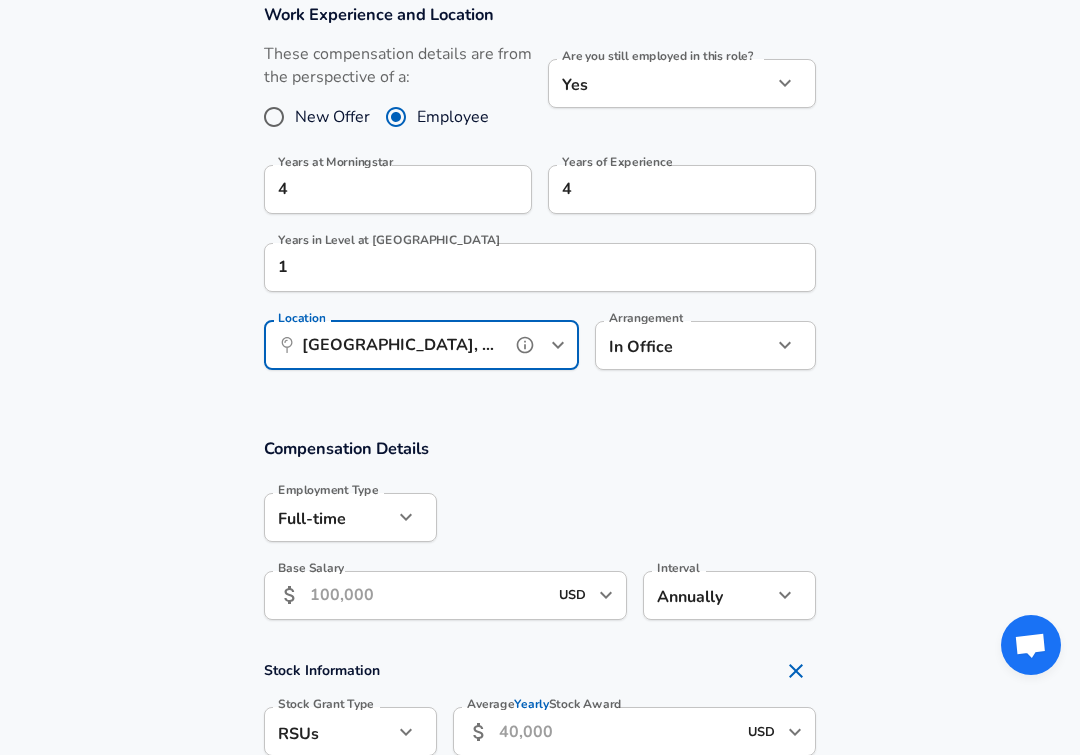 scroll, scrollTop: 928, scrollLeft: 0, axis: vertical 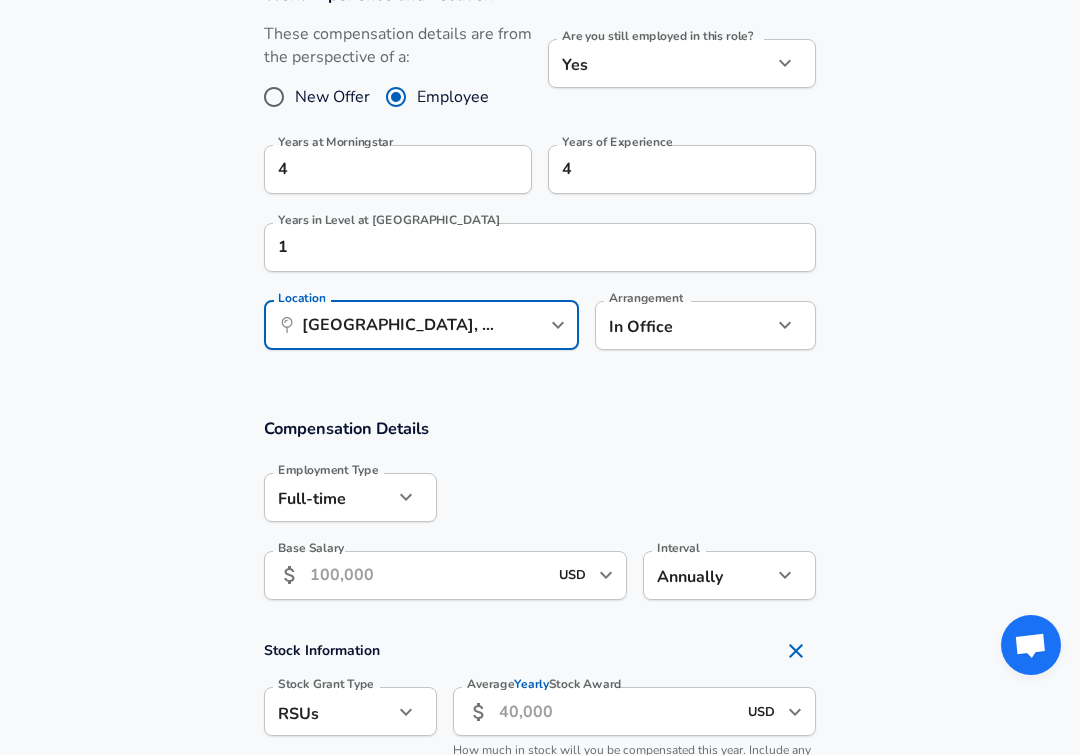 click on "Restart Add Your Salary Upload your offer letter   to verify your submission Enhance Privacy and Anonymity No Automatically hides specific fields until there are enough submissions to safely display the full details.   More Details Based on your submission and the data points that we have already collected, we will automatically hide and anonymize specific fields if there aren't enough data points to remain sufficiently anonymous. Company & Title Information   Enter the company you received your offer from Company Morningstar Company   Select the title that closest resembles your official title. This should be similar to the title that was present on your offer letter. Title Senior Software Engineer Title   Select a job family that best fits your role. If you can't find one, select 'Other' to enter a custom job family Job Family Software Engineer Job Family   Select a Specialization that best fits your role. If you can't find one, select 'Other' to enter a custom specialization Select Specialization   Level 4" at bounding box center (540, -551) 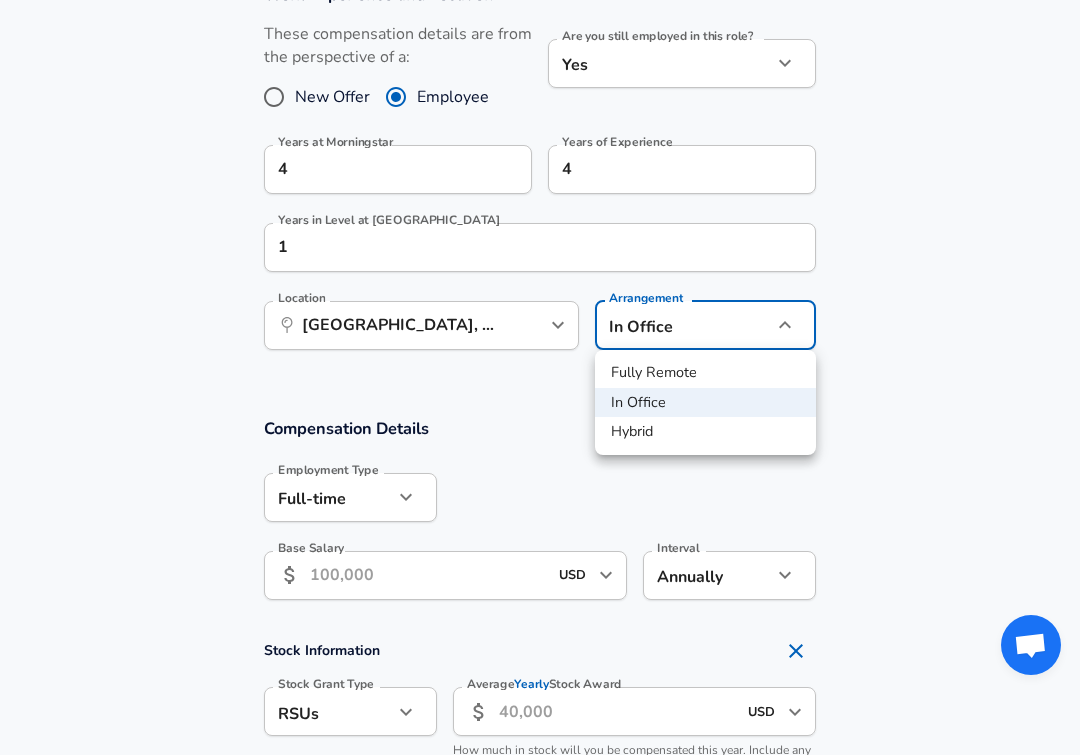 click on "Hybrid" at bounding box center [705, 432] 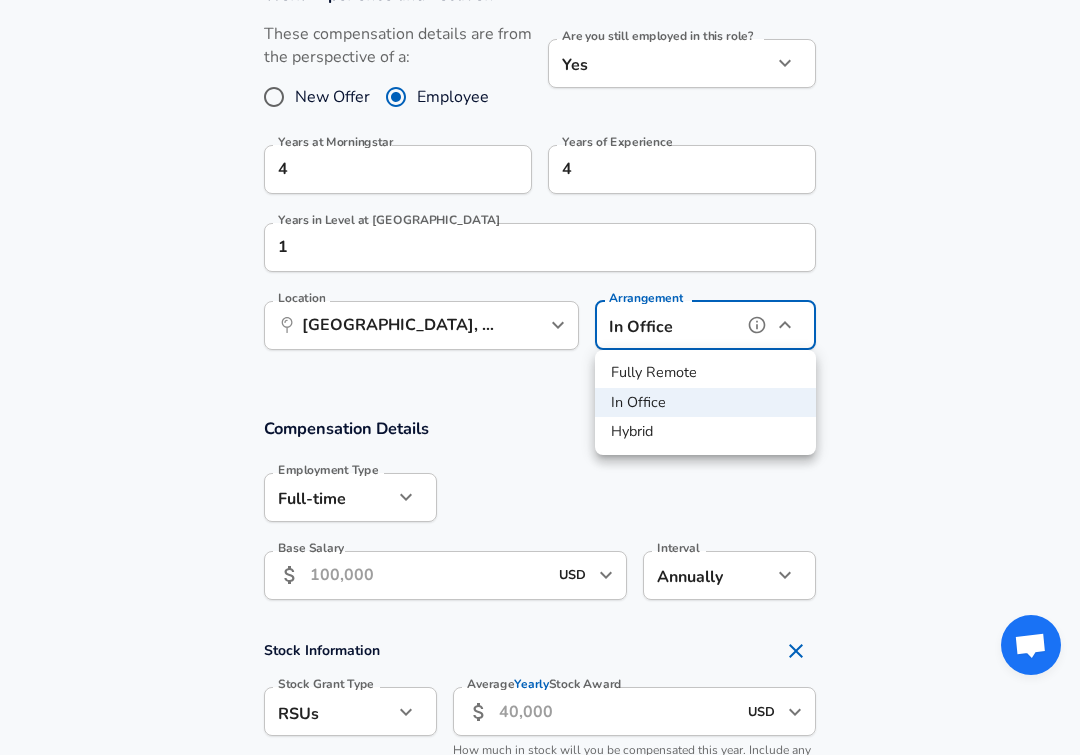 type on "hybrid" 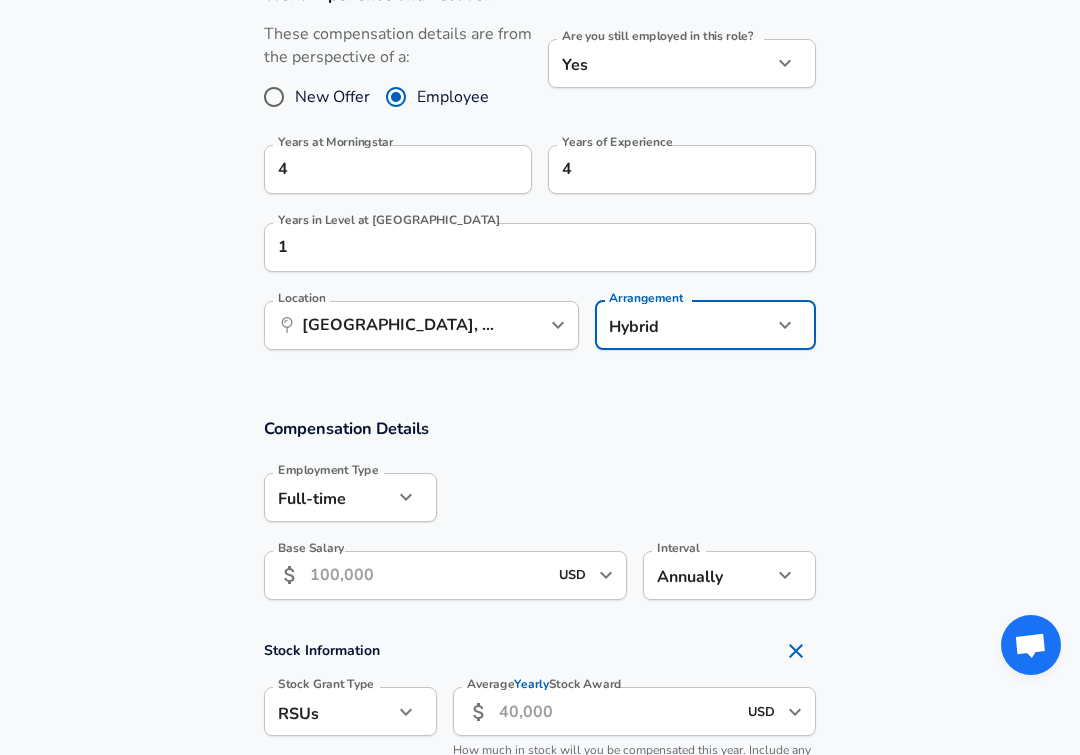 click on "Base Salary" at bounding box center (428, 575) 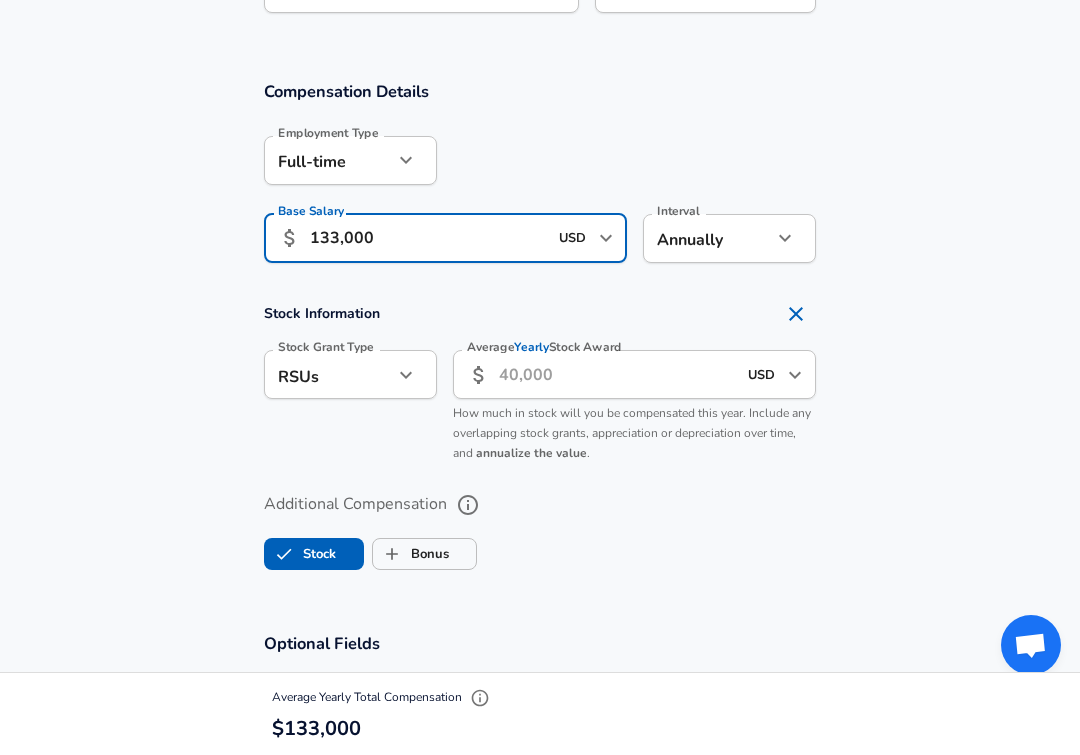 scroll, scrollTop: 1267, scrollLeft: 0, axis: vertical 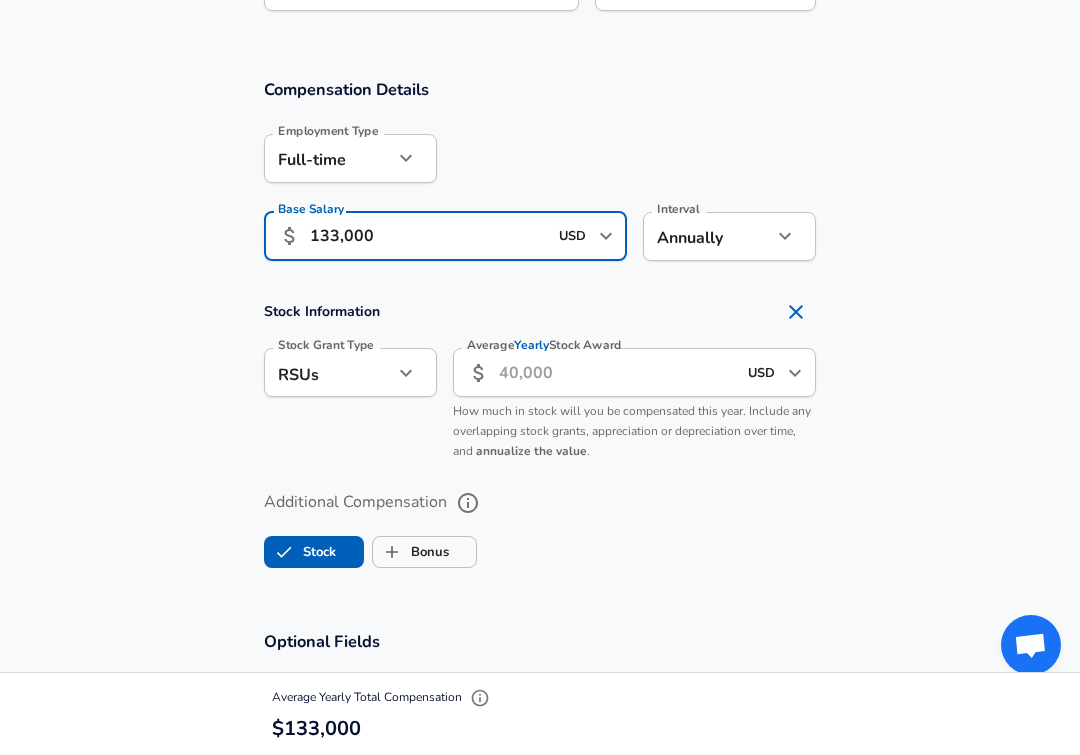 type on "133,000" 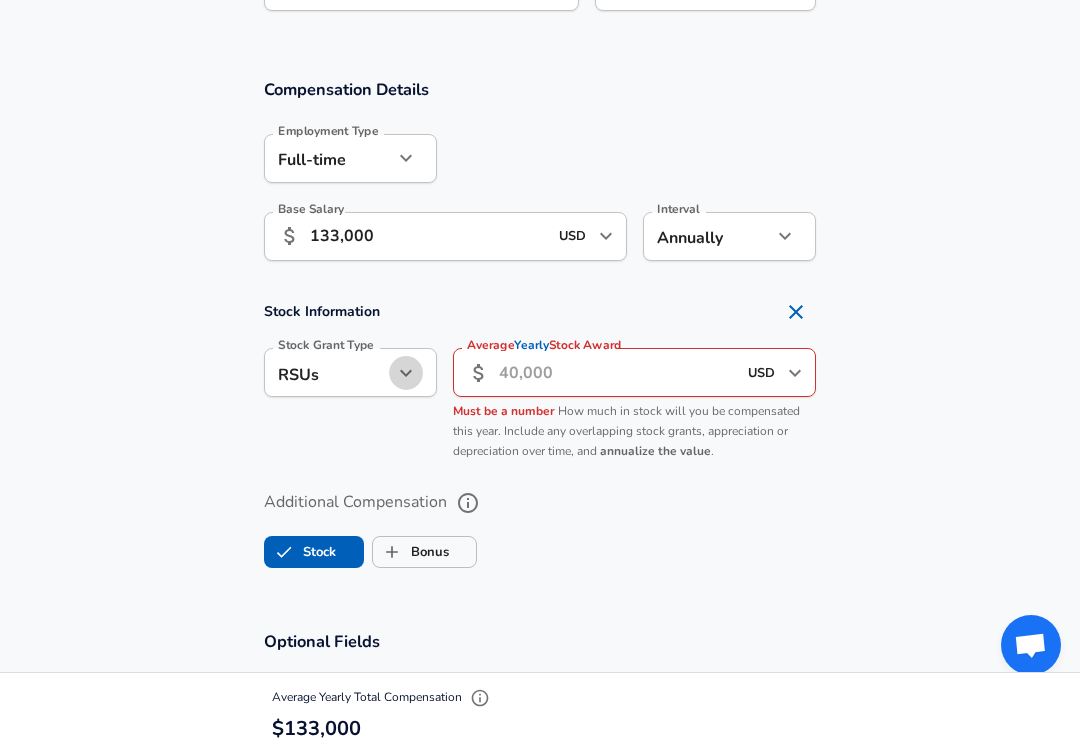 click 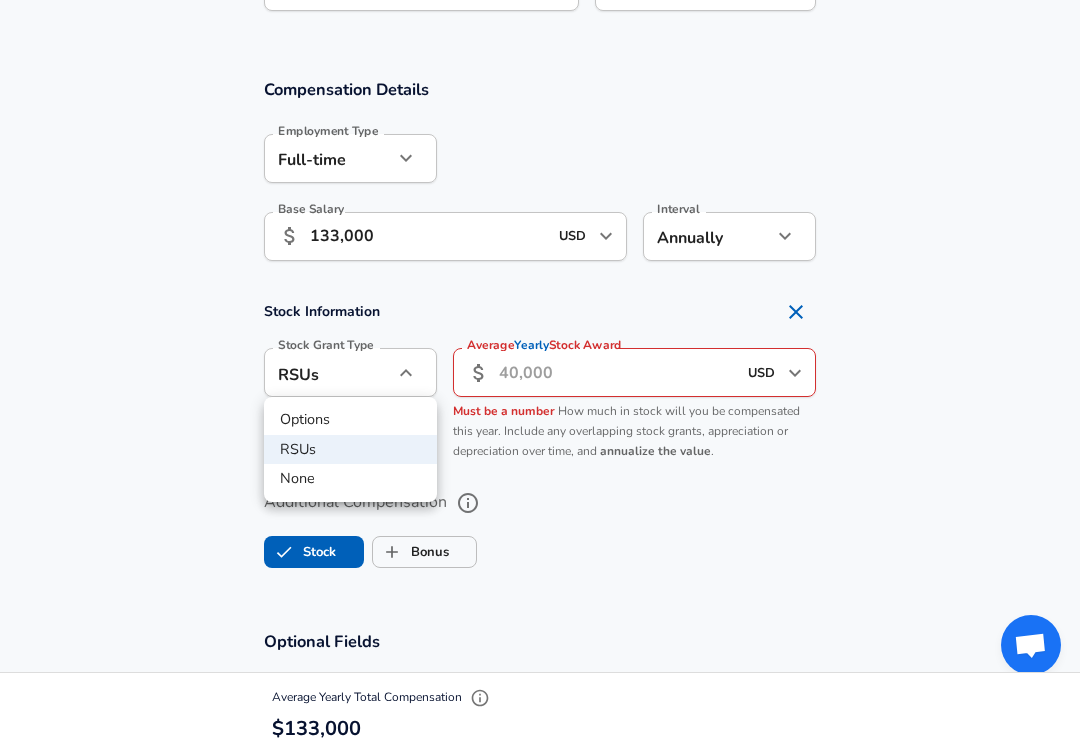 click at bounding box center (540, 377) 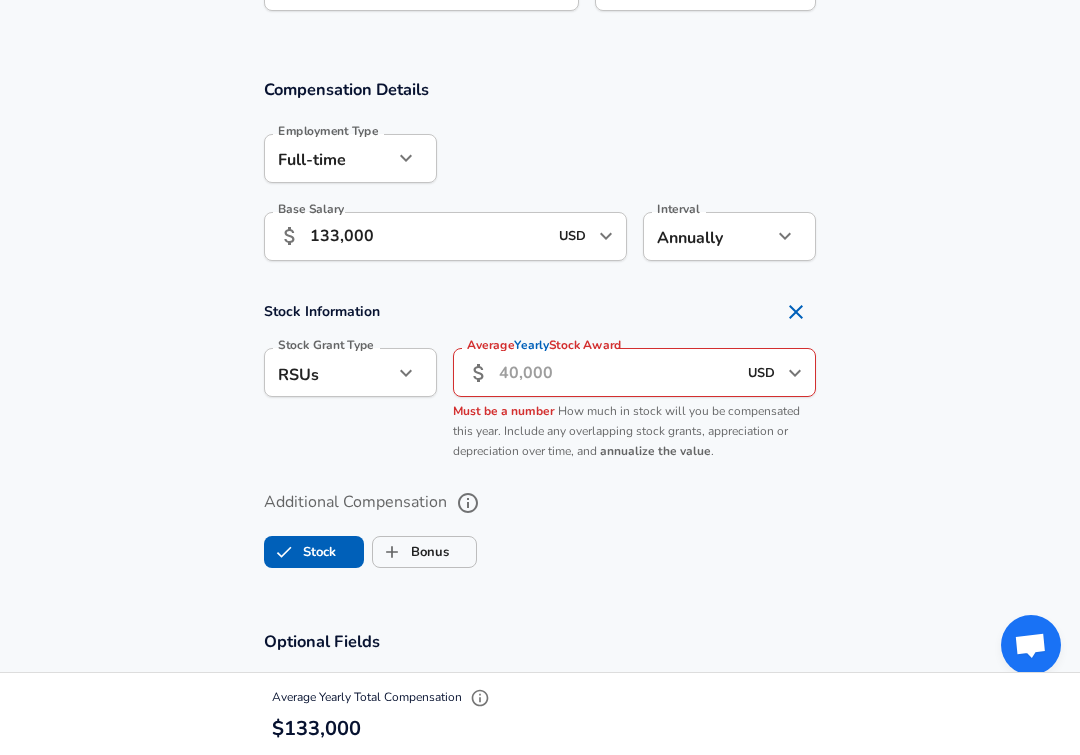 click on "Average  Yearly  Stock Award" at bounding box center (617, 372) 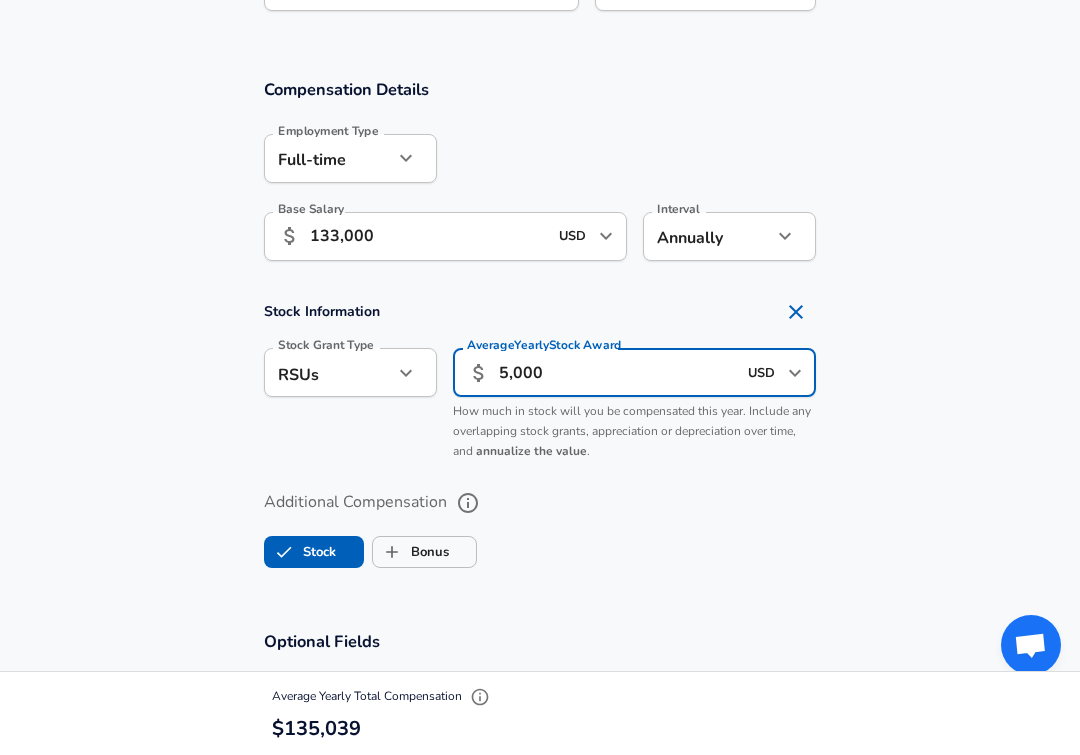 type on "5,000" 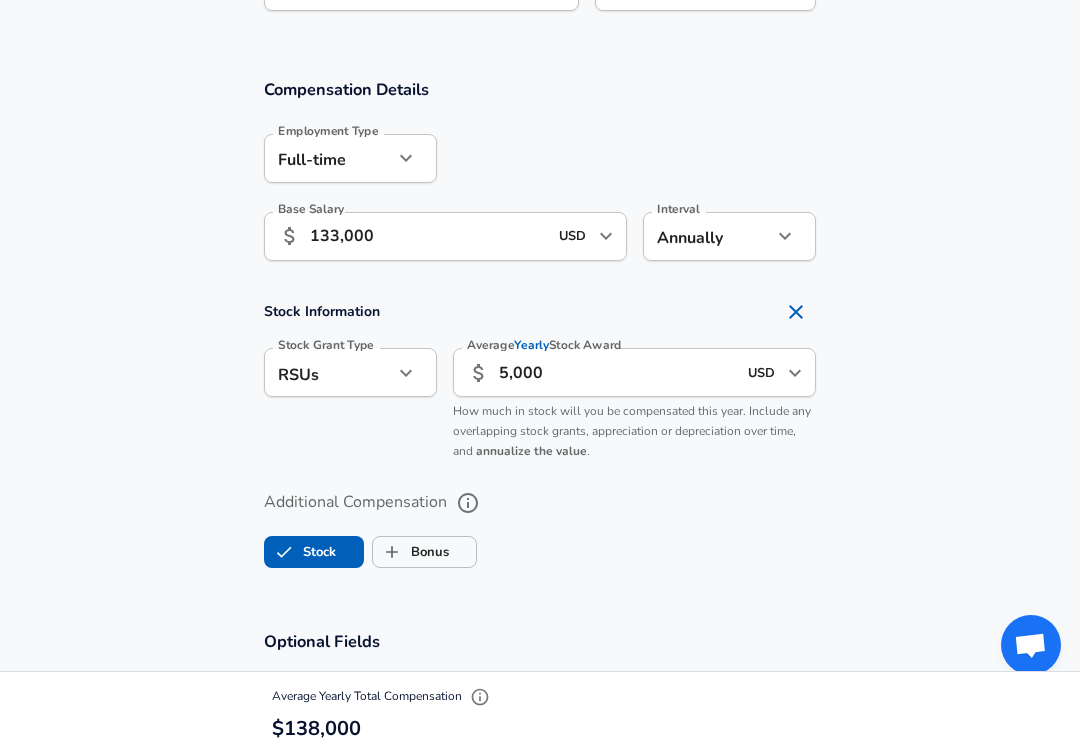 scroll, scrollTop: 0, scrollLeft: 0, axis: both 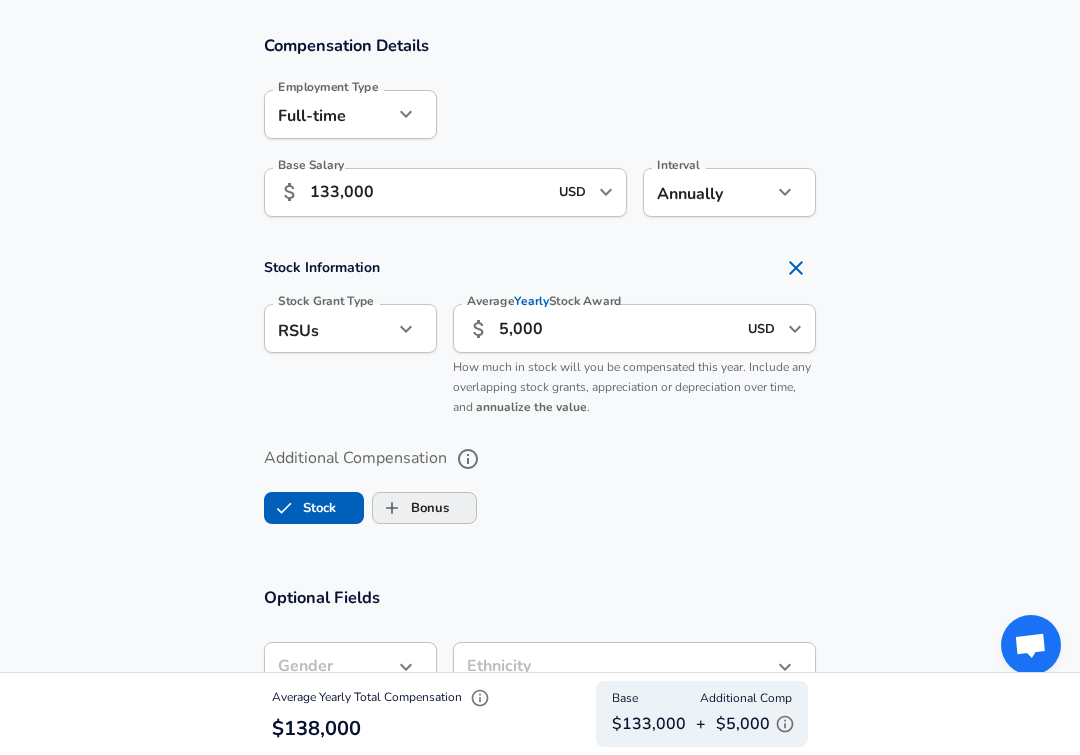 click on "Bonus" at bounding box center (411, 508) 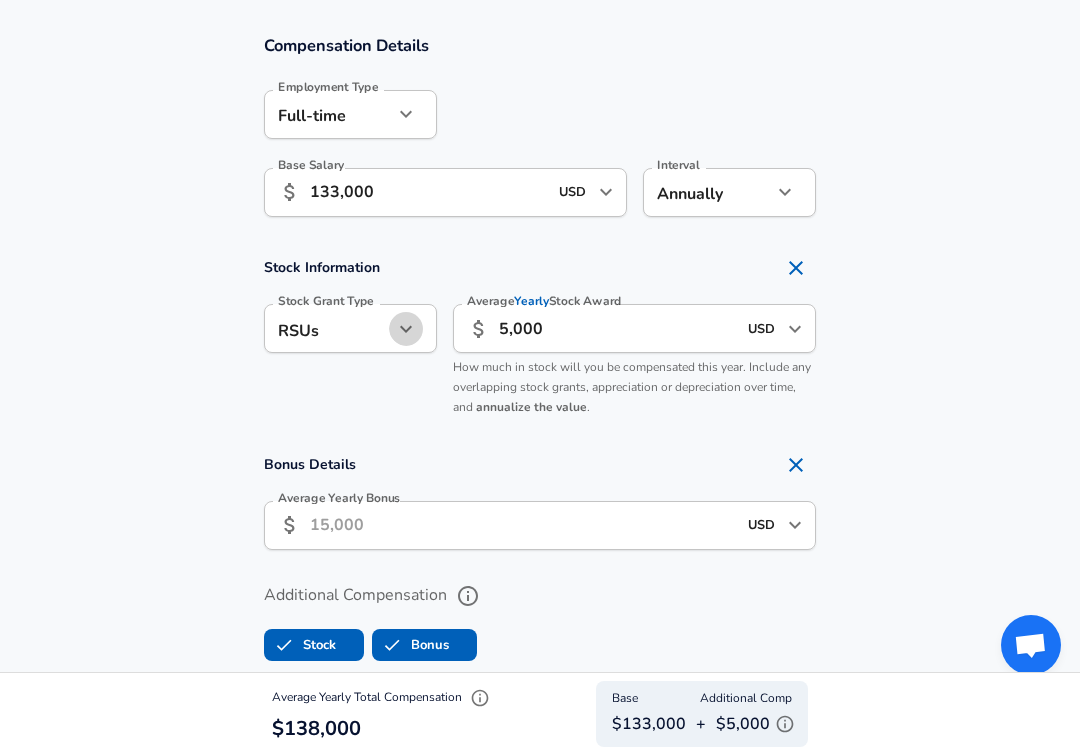 click 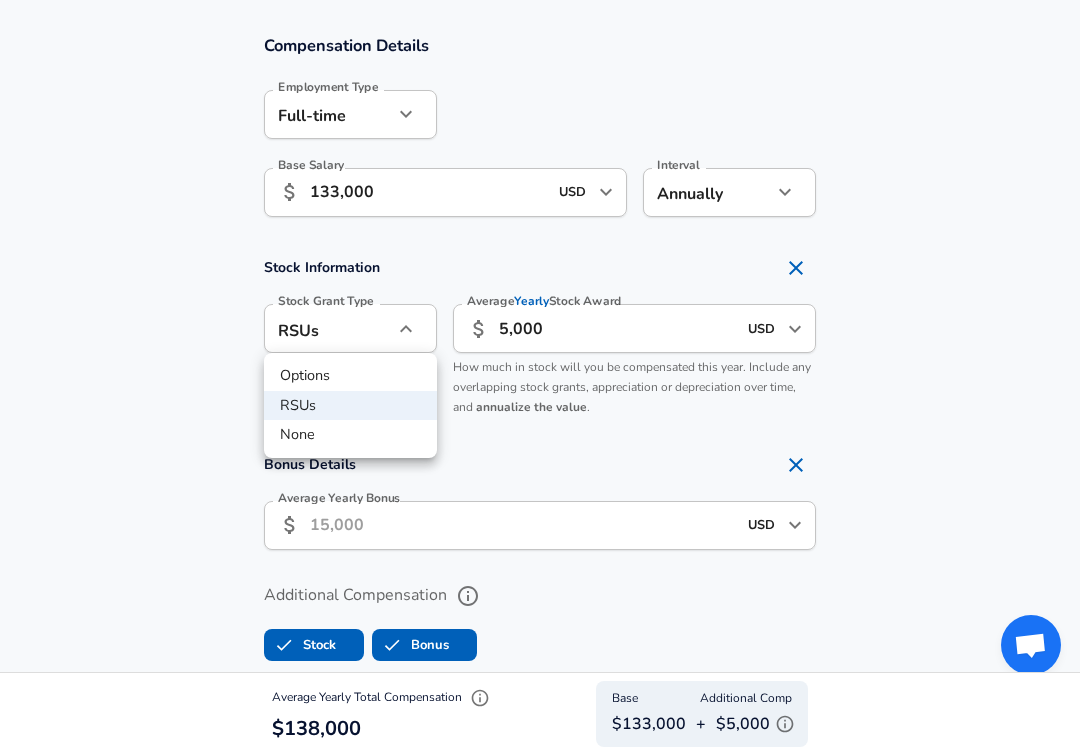 click on "None" at bounding box center (350, 435) 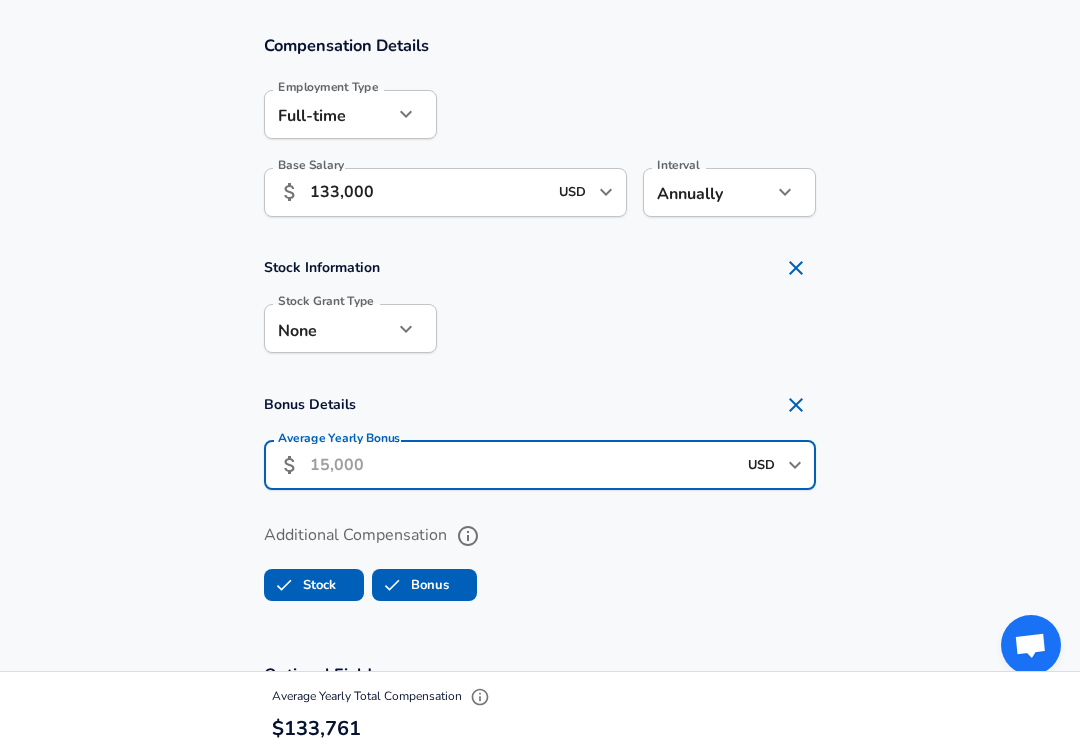 click on "Average Yearly Bonus" at bounding box center (523, 465) 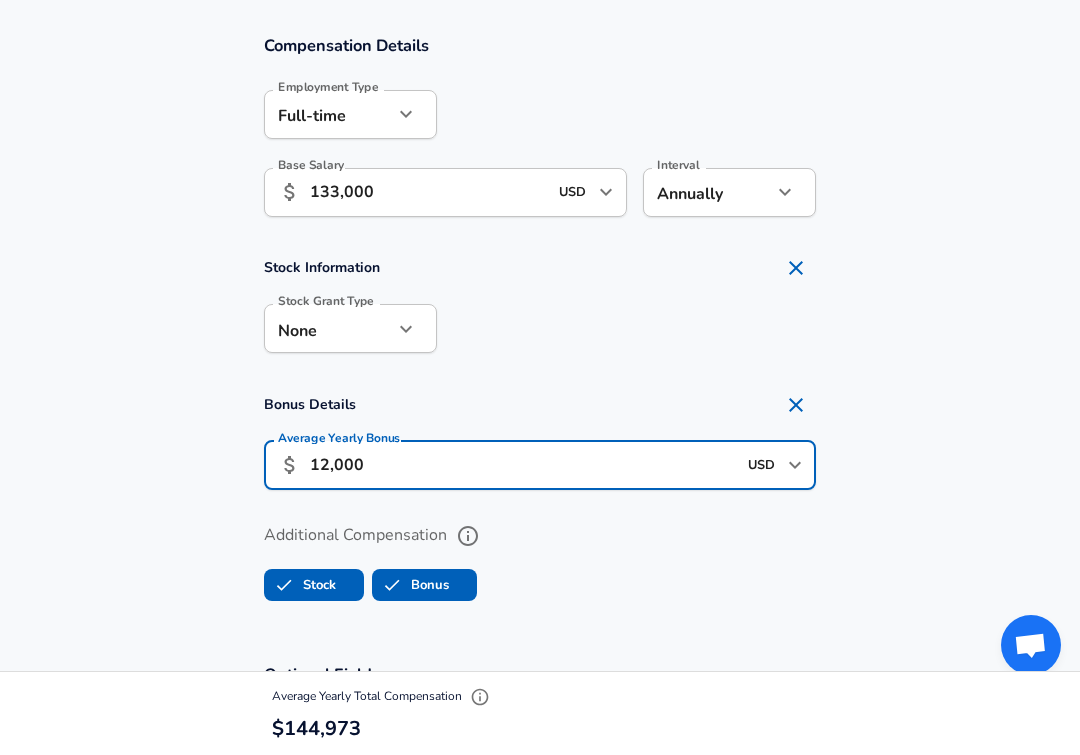 click on "12,000" at bounding box center (523, 465) 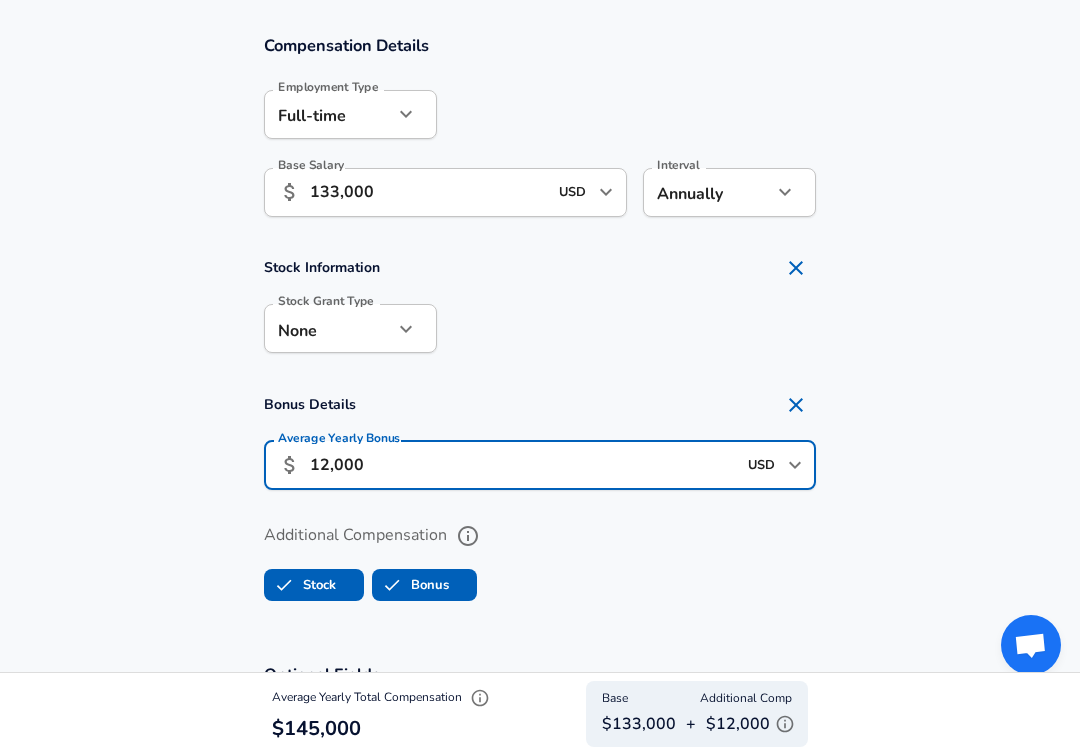 scroll, scrollTop: 0, scrollLeft: 0, axis: both 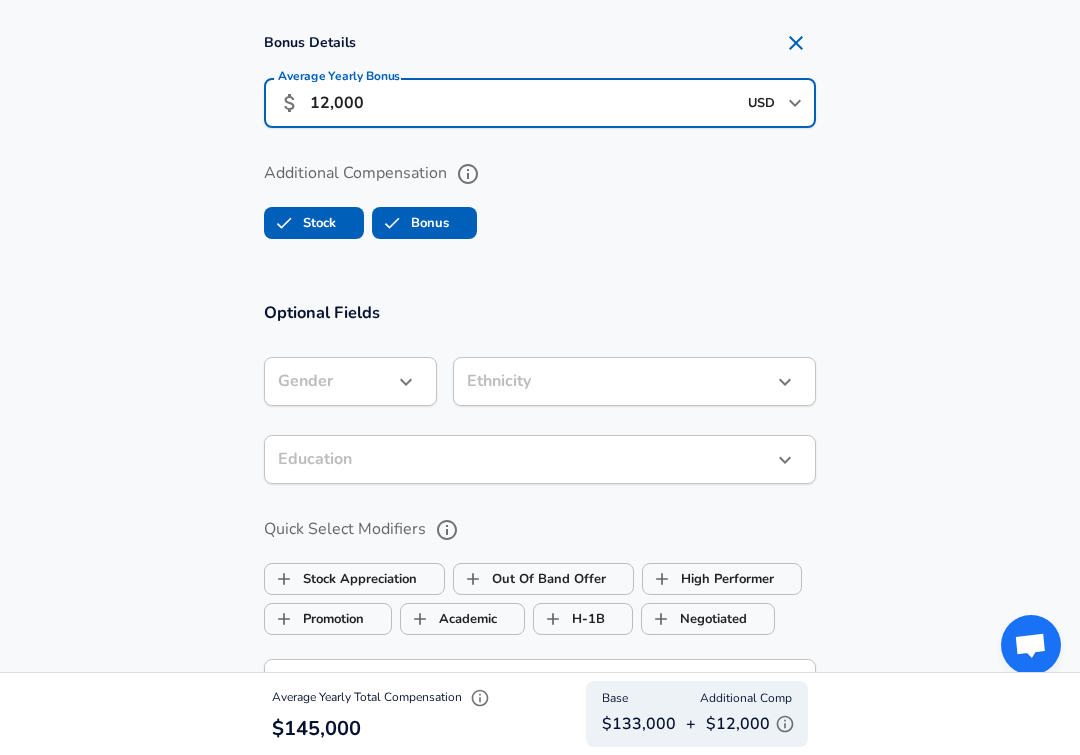 type on "12,000" 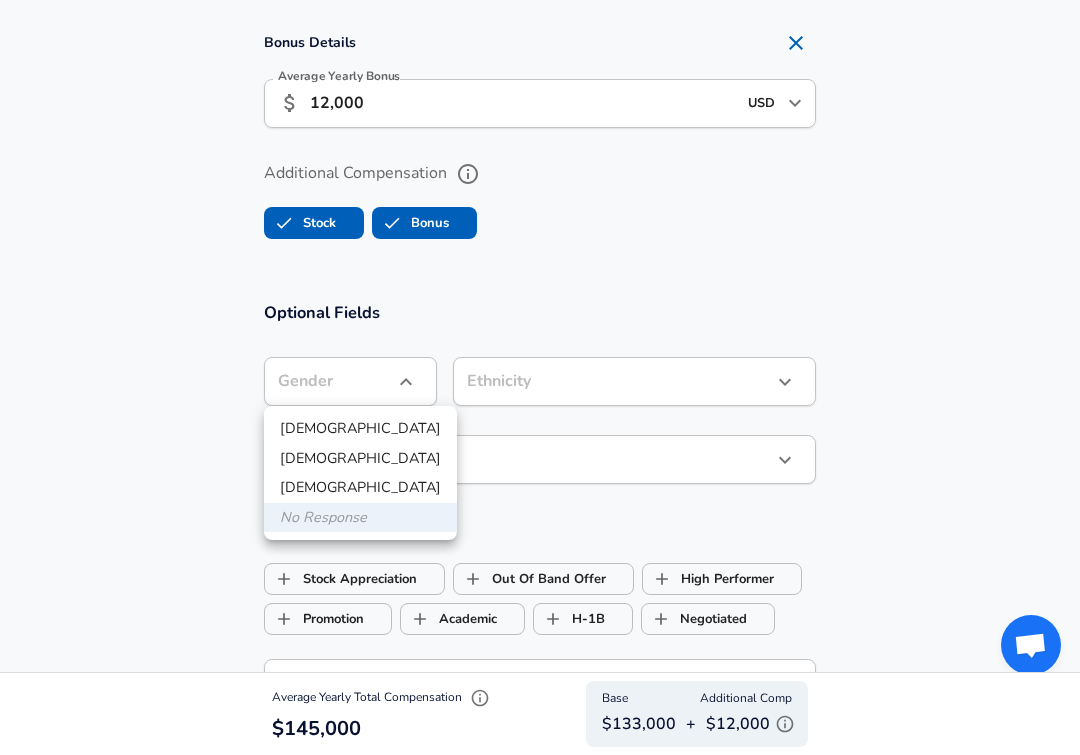 click at bounding box center (540, 377) 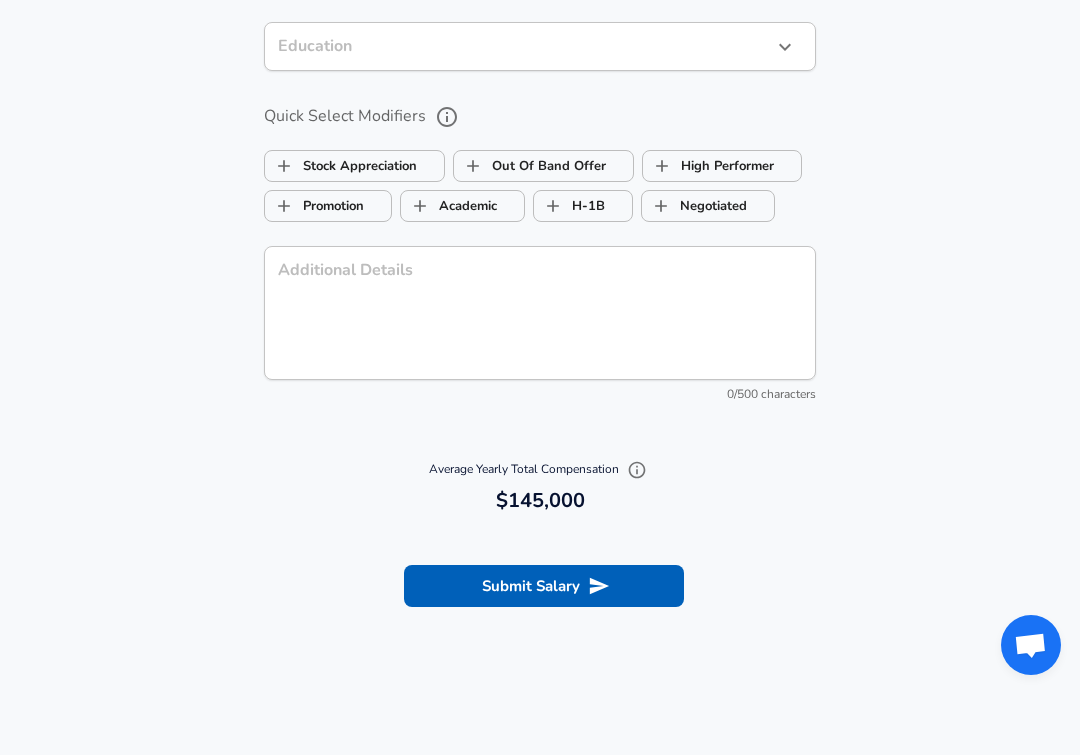 scroll, scrollTop: 2096, scrollLeft: 0, axis: vertical 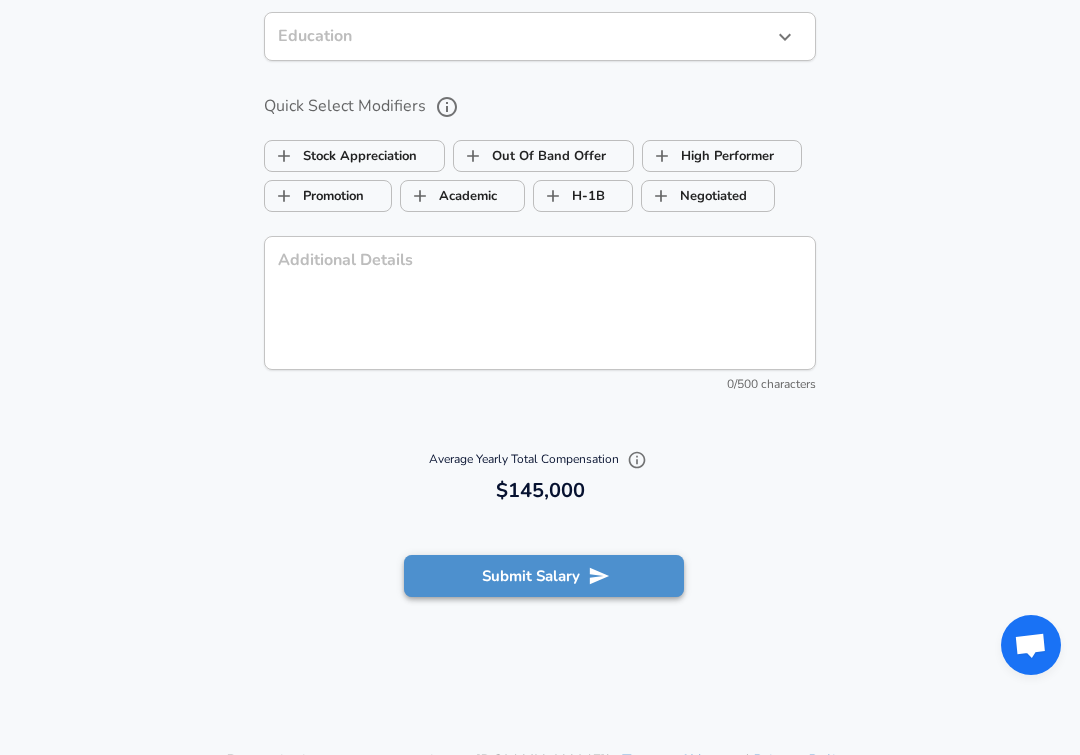click on "Submit Salary" at bounding box center (544, 576) 